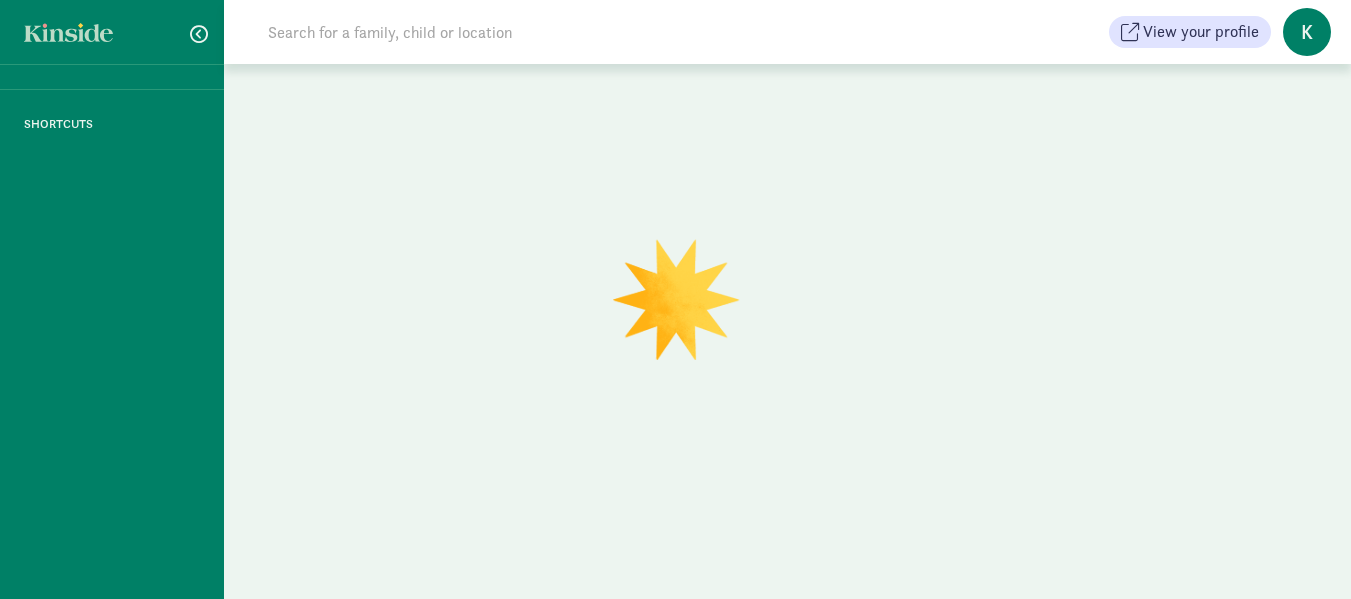 scroll, scrollTop: 0, scrollLeft: 0, axis: both 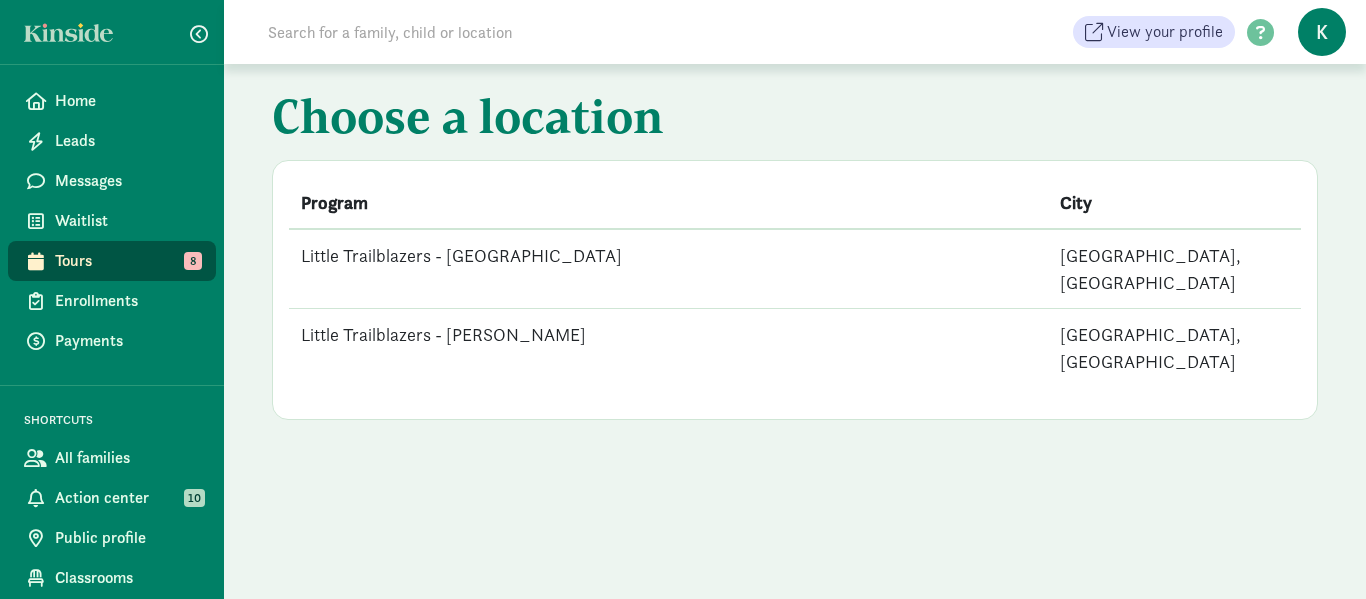 click on "Little Trailblazers - [PERSON_NAME]" at bounding box center [668, 348] 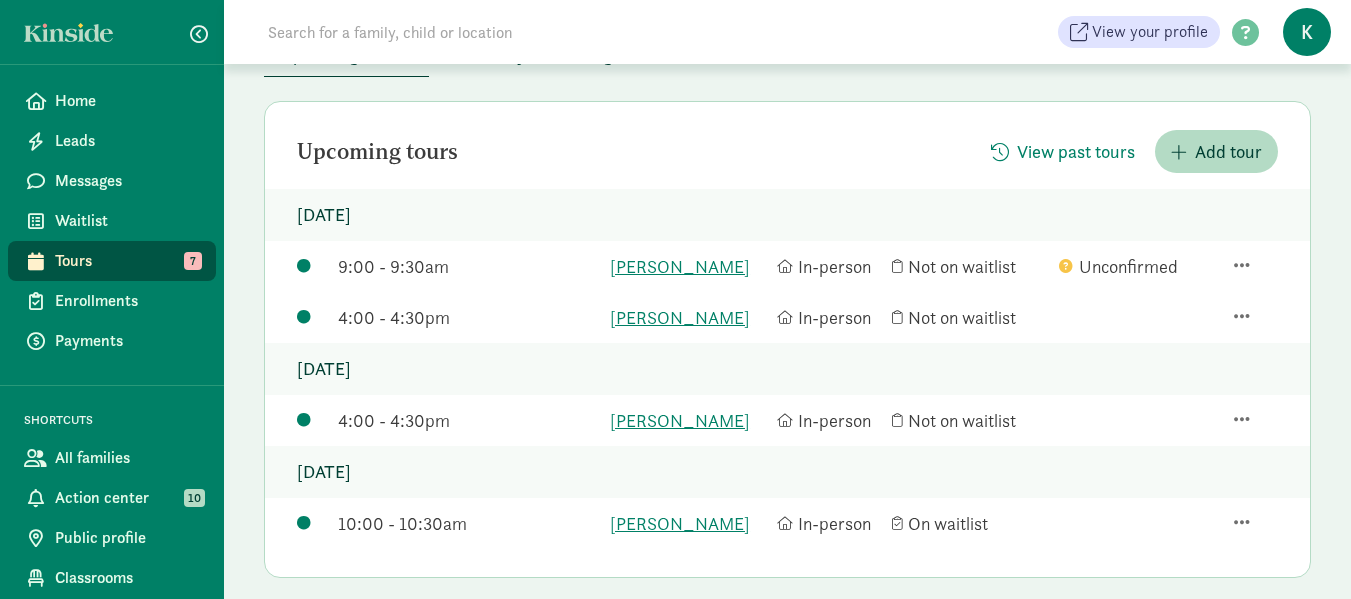 scroll, scrollTop: 200, scrollLeft: 0, axis: vertical 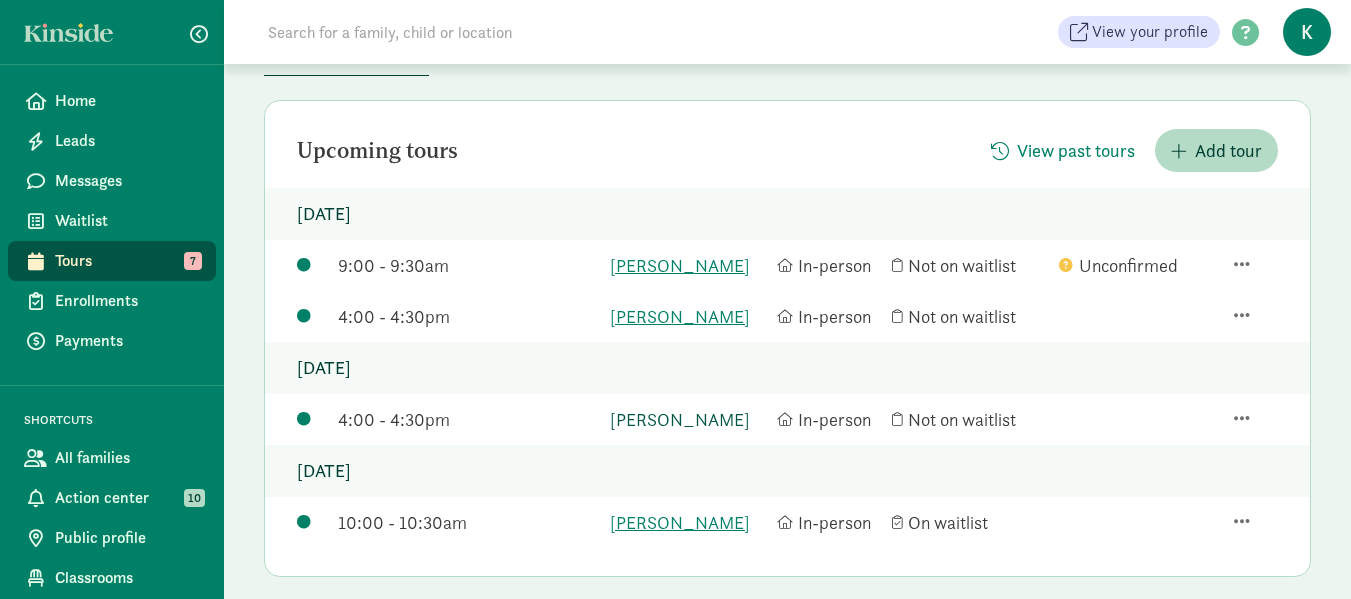click on "Lakshya Kulkarni" at bounding box center [688, 419] 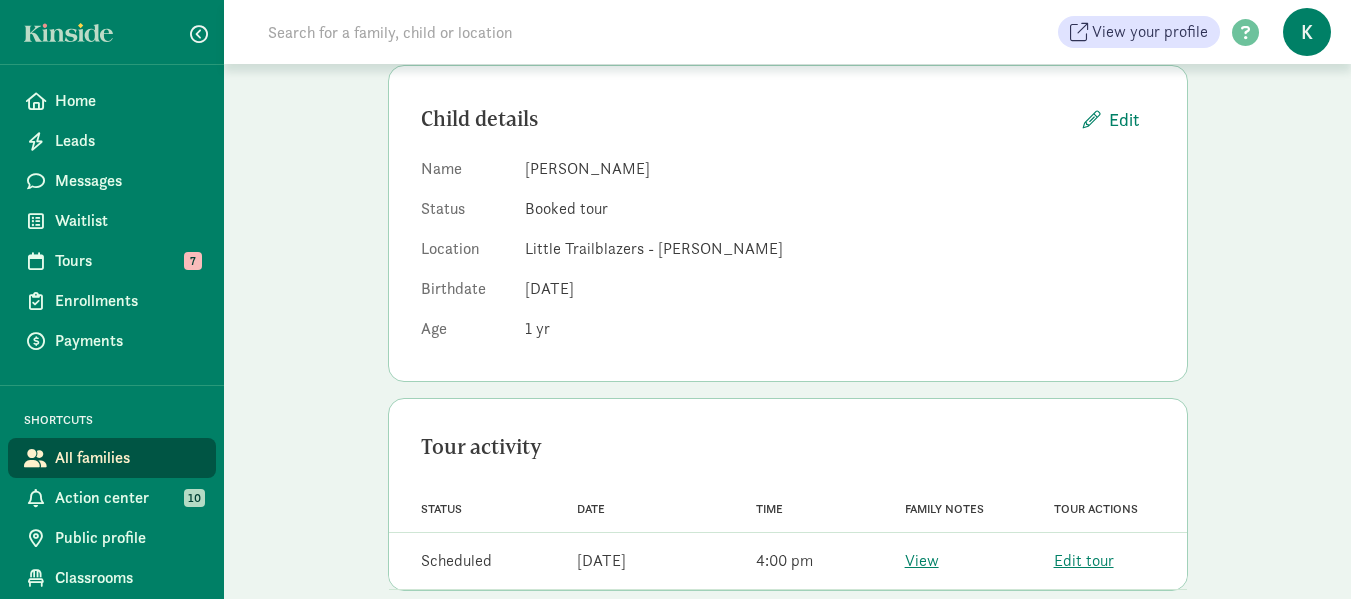 scroll, scrollTop: 232, scrollLeft: 0, axis: vertical 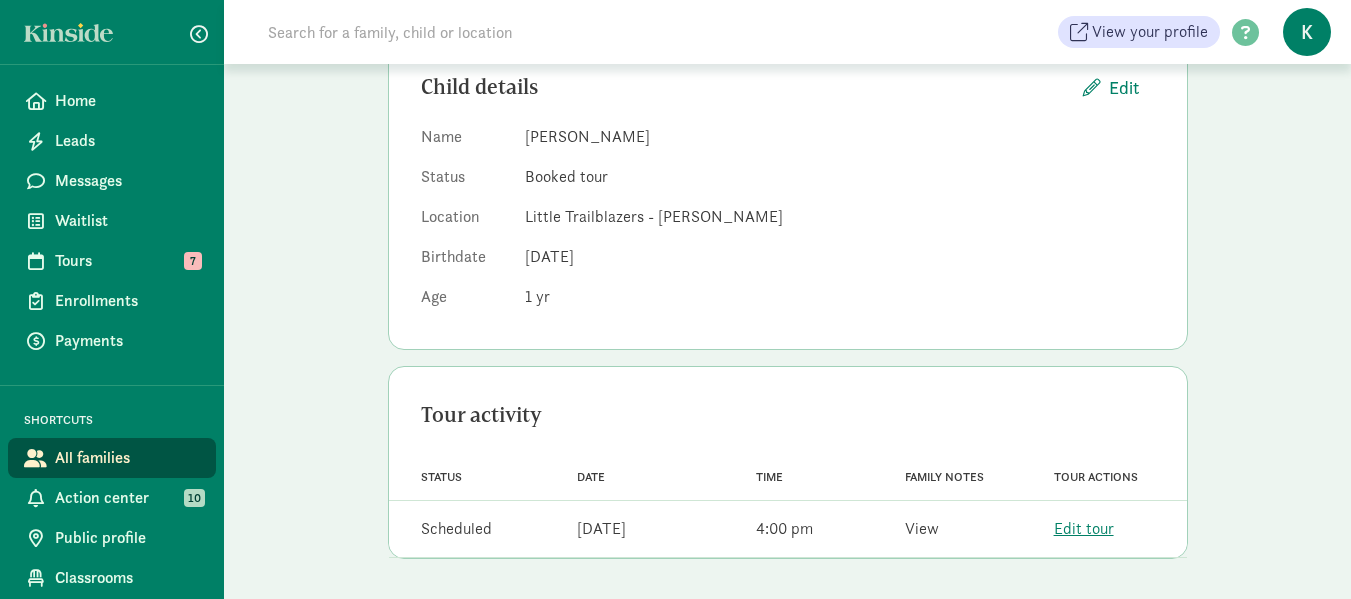 click on "View" 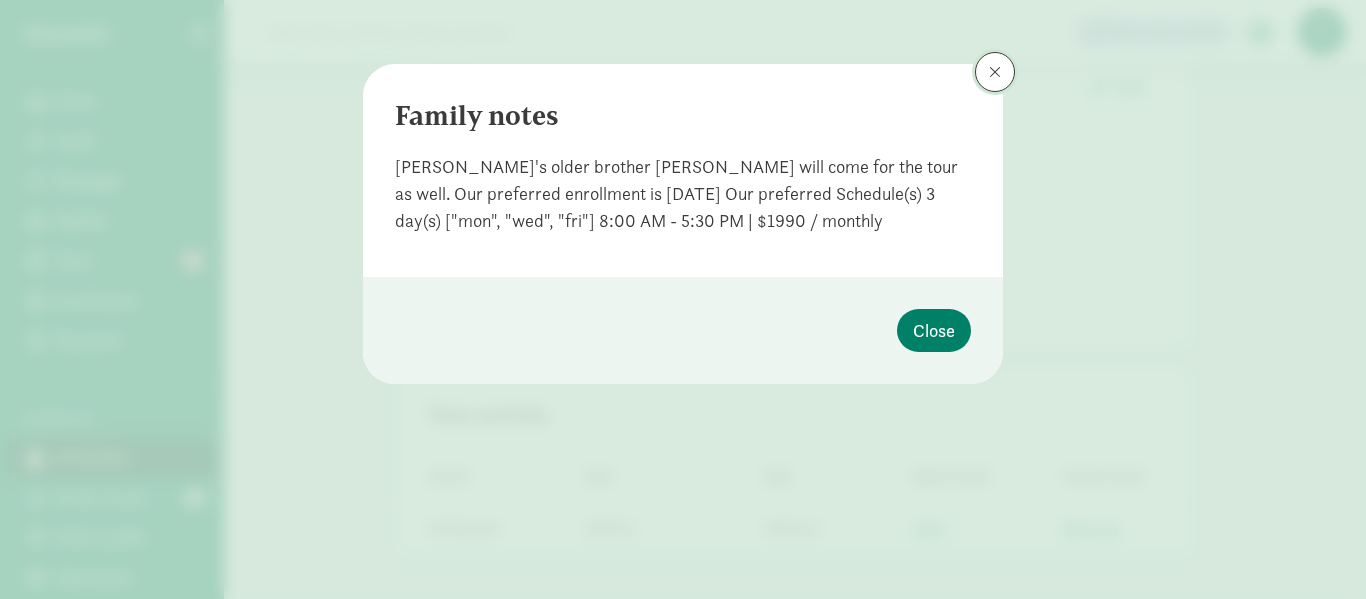 click at bounding box center [995, 72] 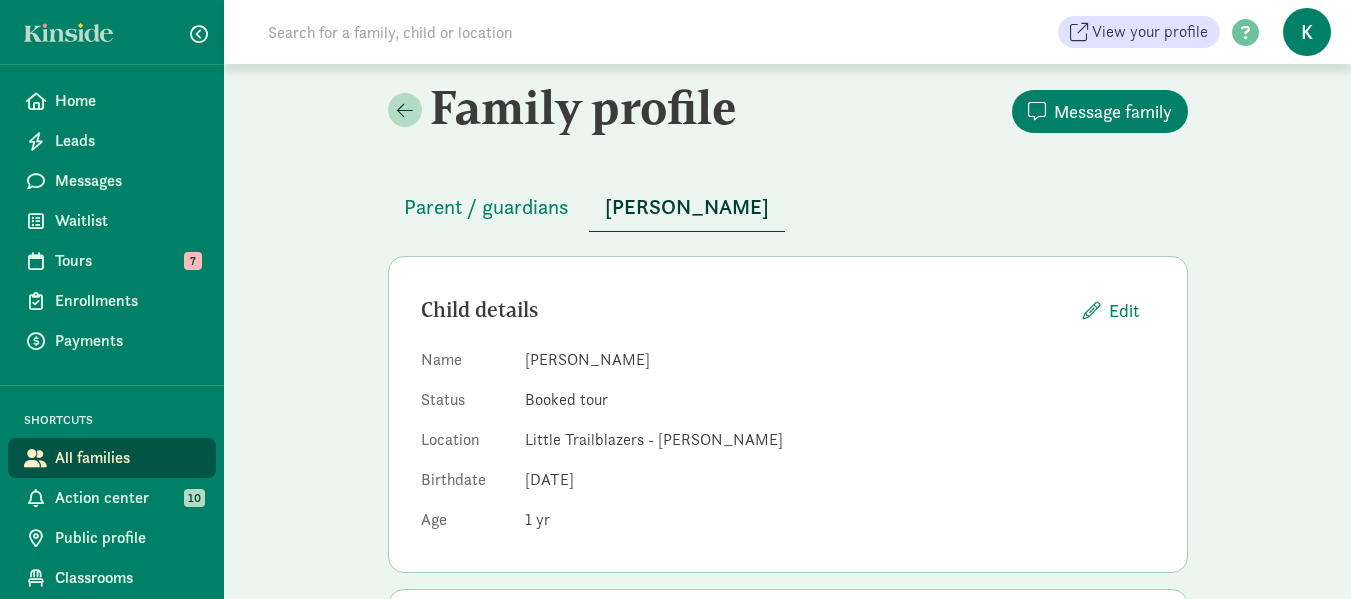 scroll, scrollTop: 0, scrollLeft: 0, axis: both 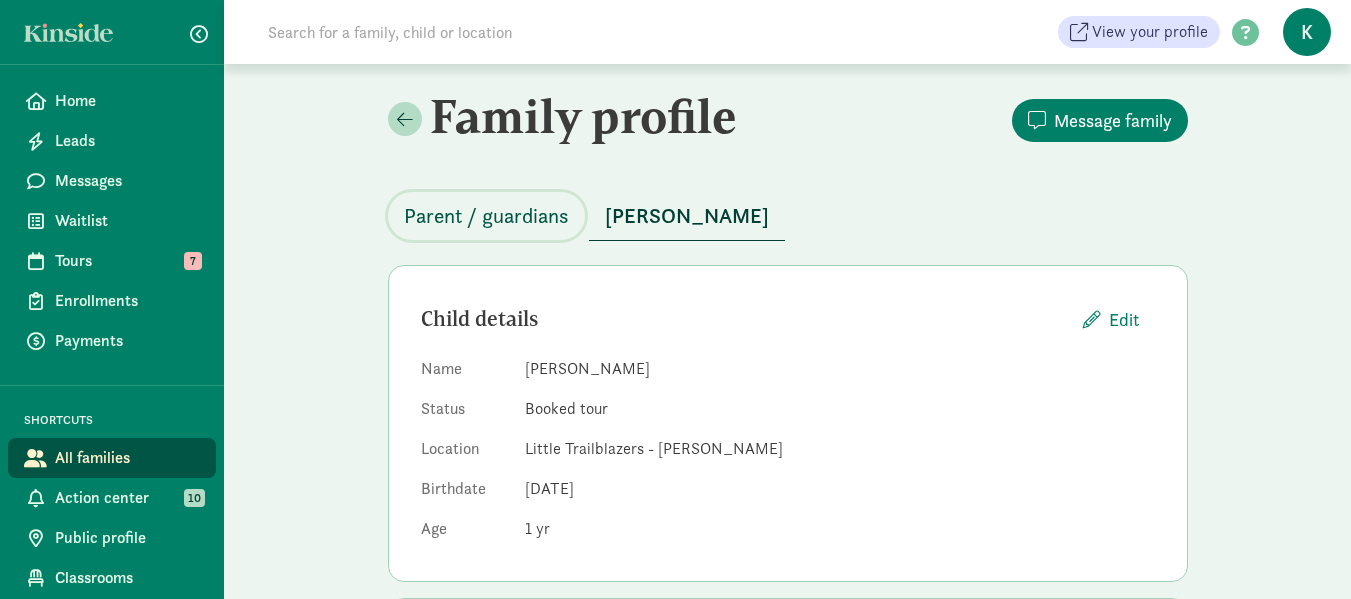 click on "Parent / guardians" at bounding box center (486, 216) 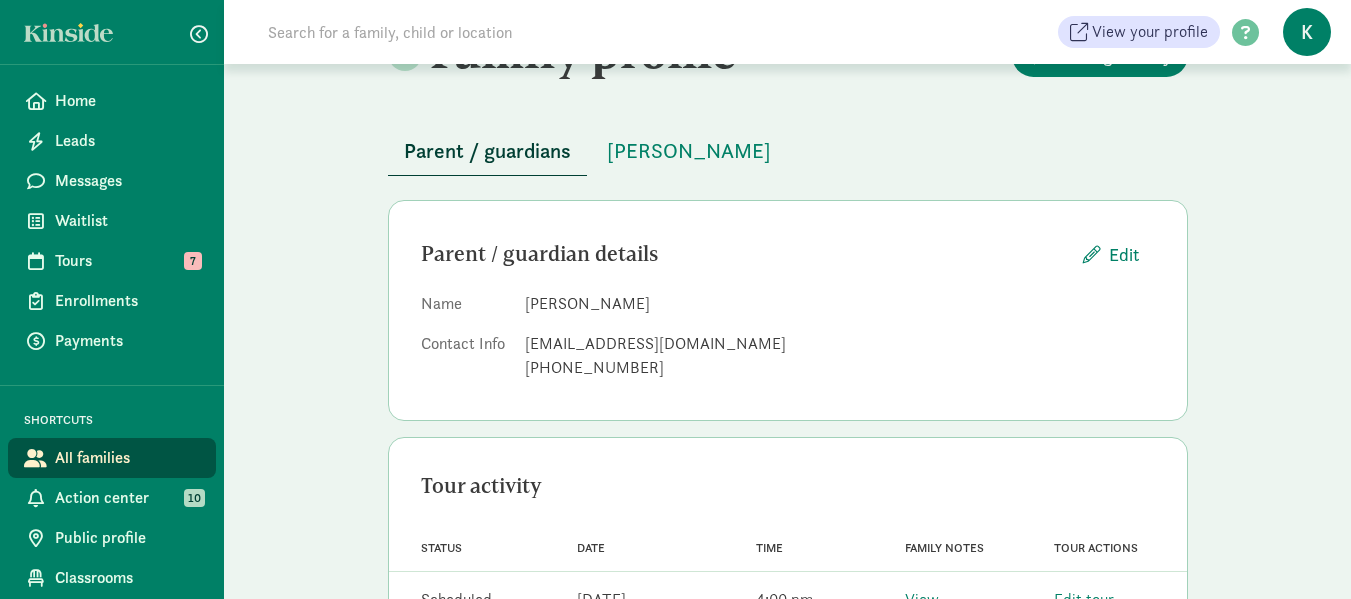 scroll, scrollTop: 100, scrollLeft: 0, axis: vertical 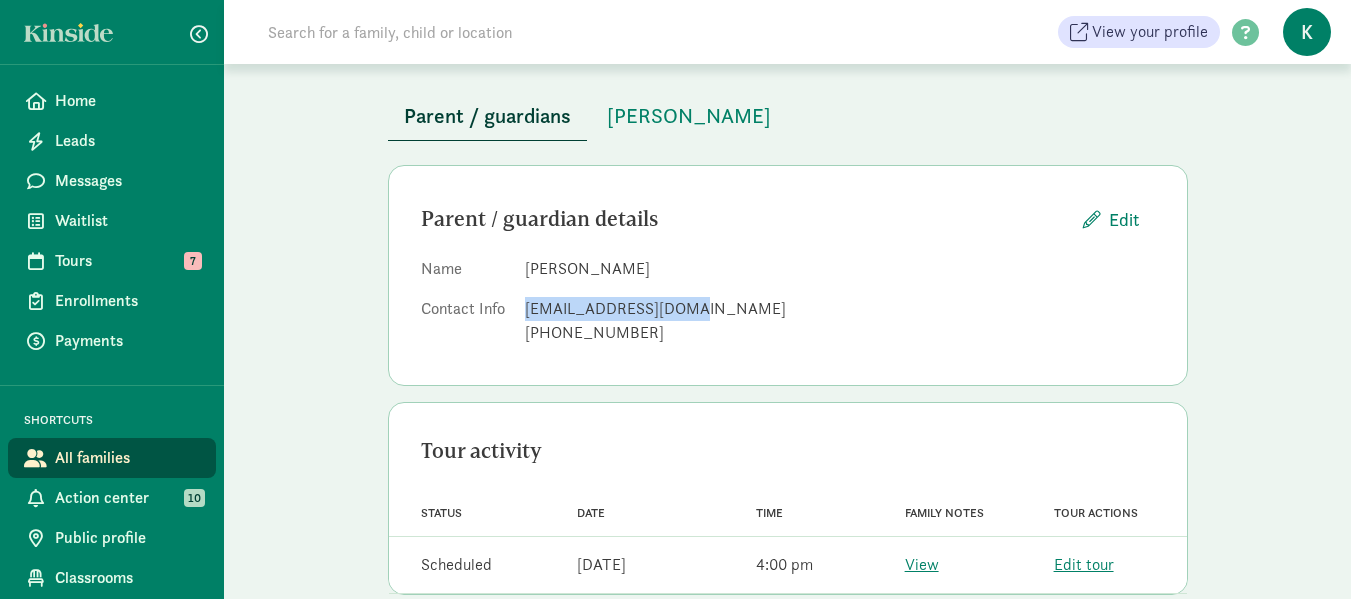 drag, startPoint x: 700, startPoint y: 312, endPoint x: 525, endPoint y: 302, distance: 175.28548 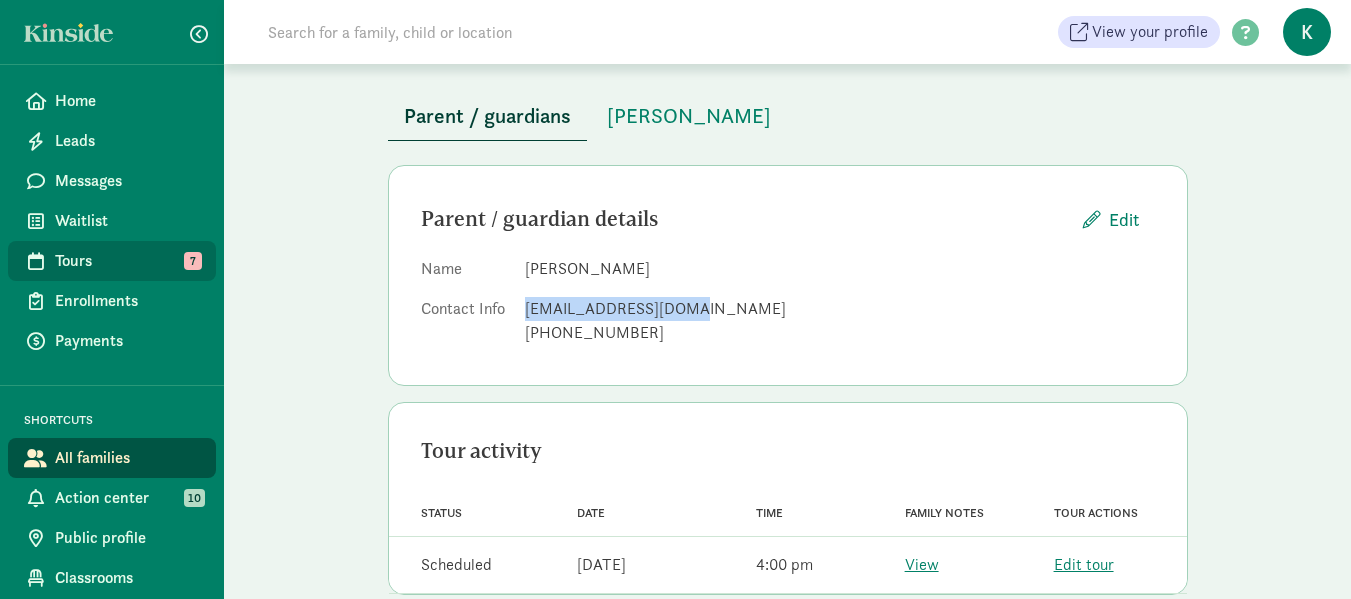 click on "Tours" at bounding box center [127, 261] 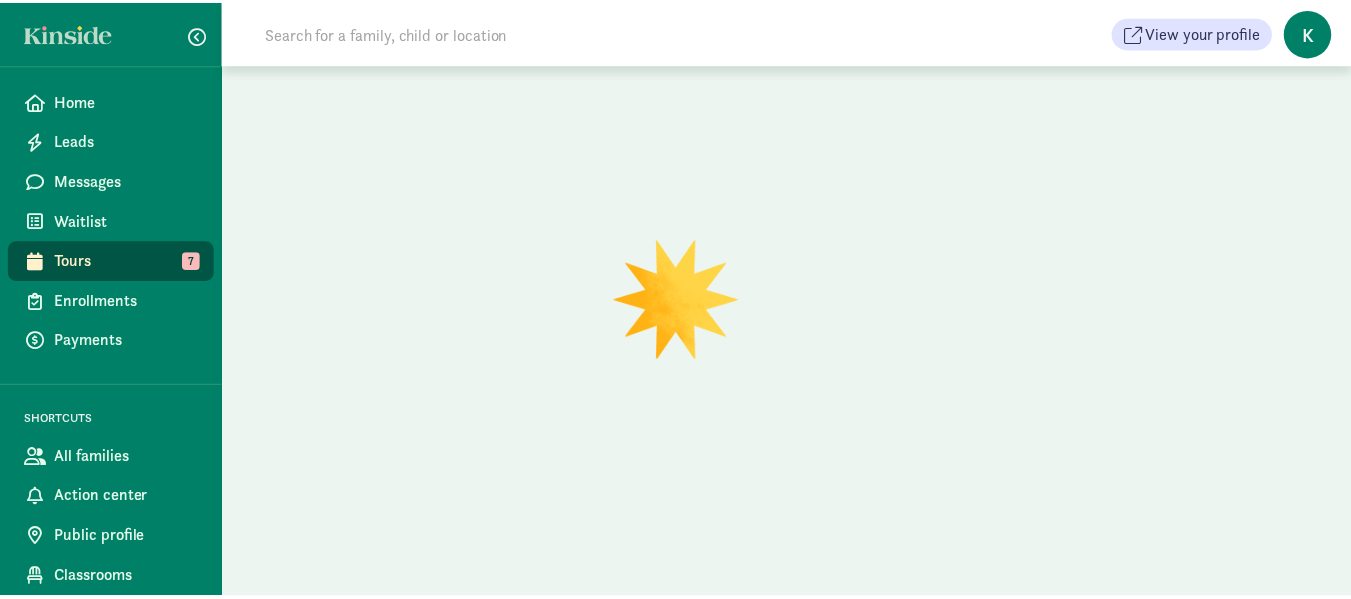scroll, scrollTop: 0, scrollLeft: 0, axis: both 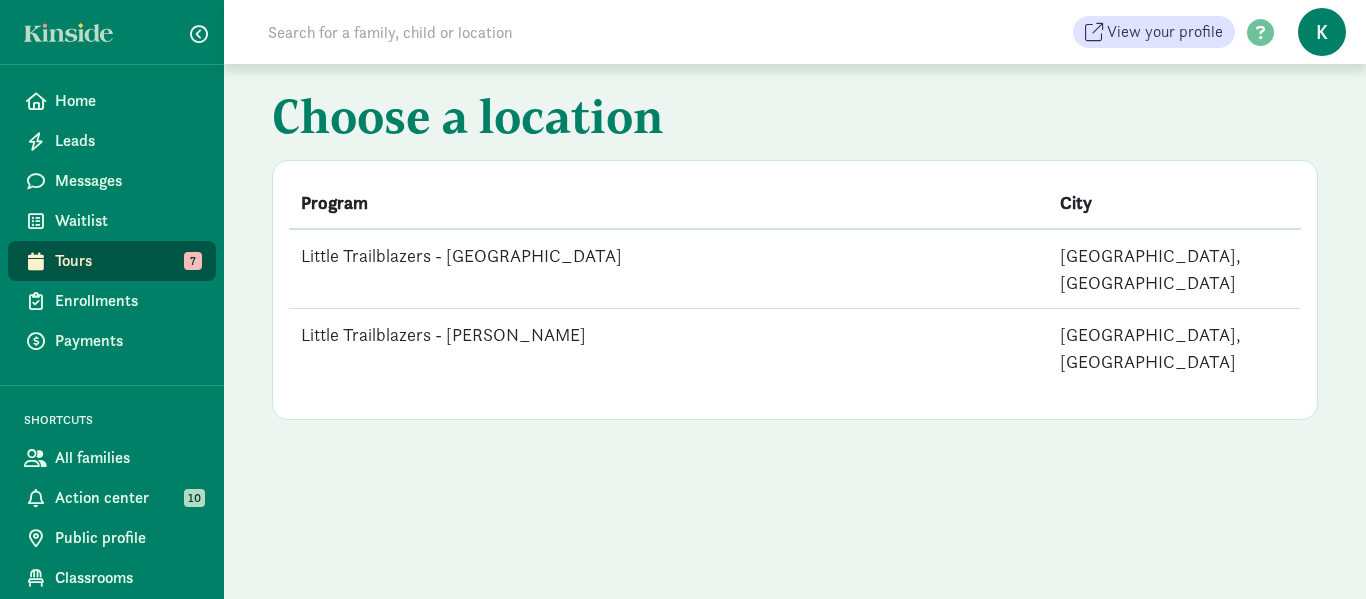 click on "Little Trailblazers - [PERSON_NAME]" at bounding box center (668, 348) 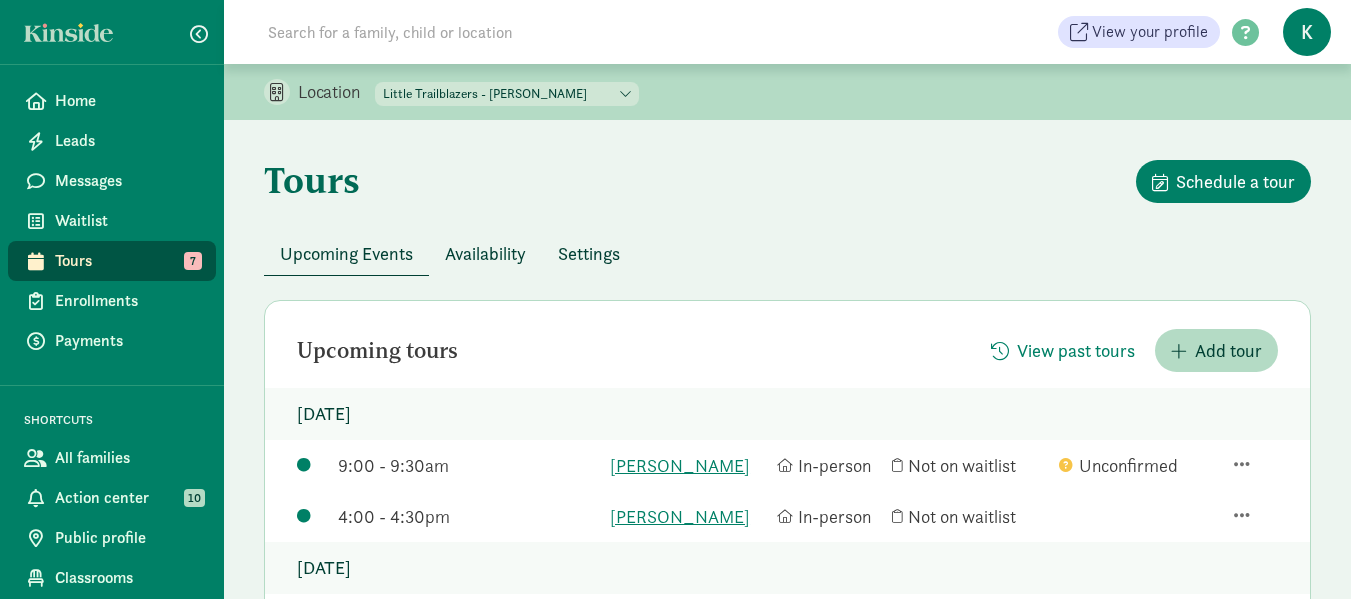 scroll, scrollTop: 100, scrollLeft: 0, axis: vertical 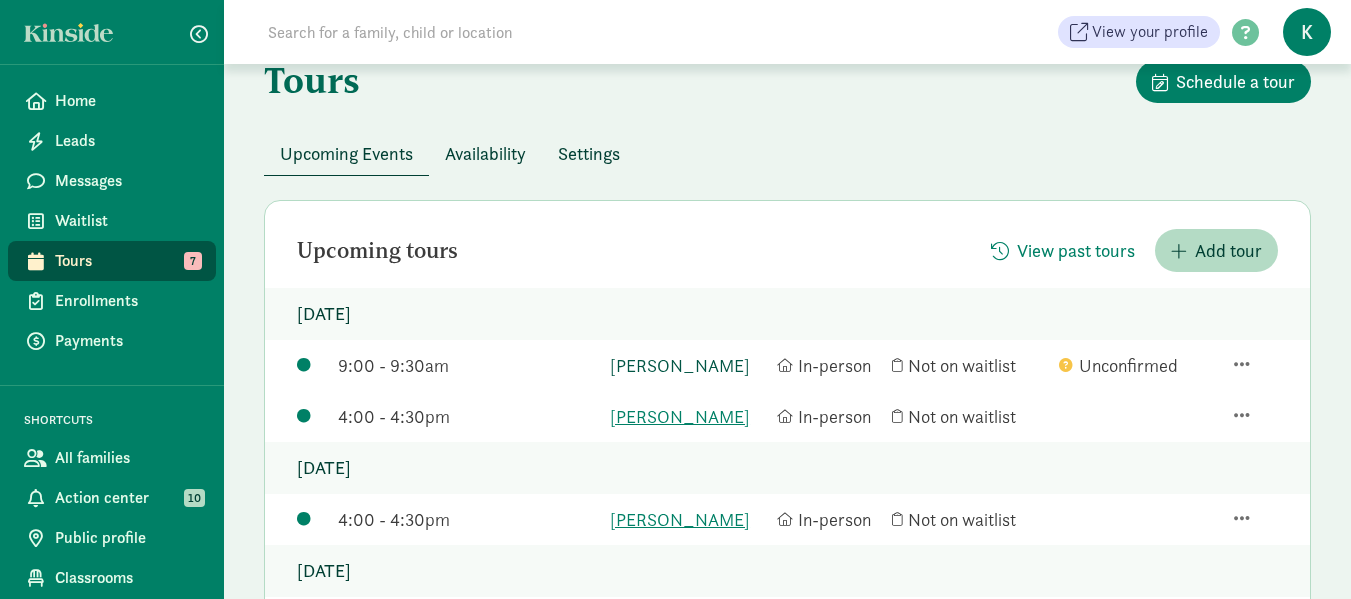 click on "[PERSON_NAME]" at bounding box center (688, 365) 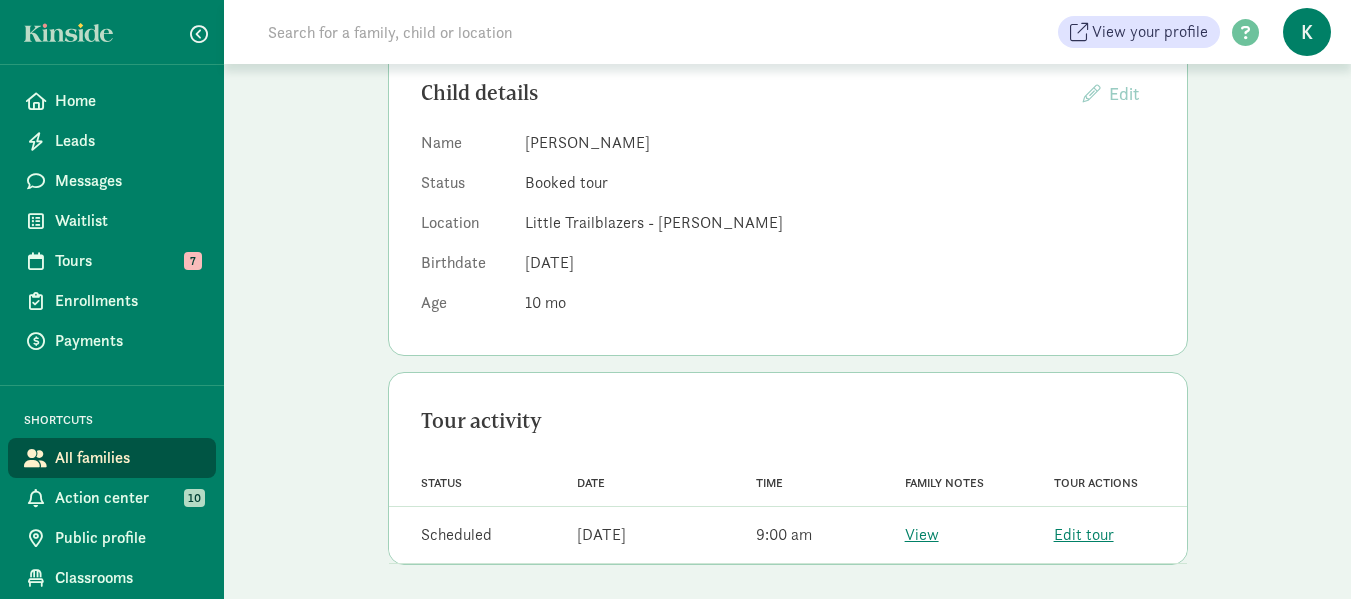 scroll, scrollTop: 232, scrollLeft: 0, axis: vertical 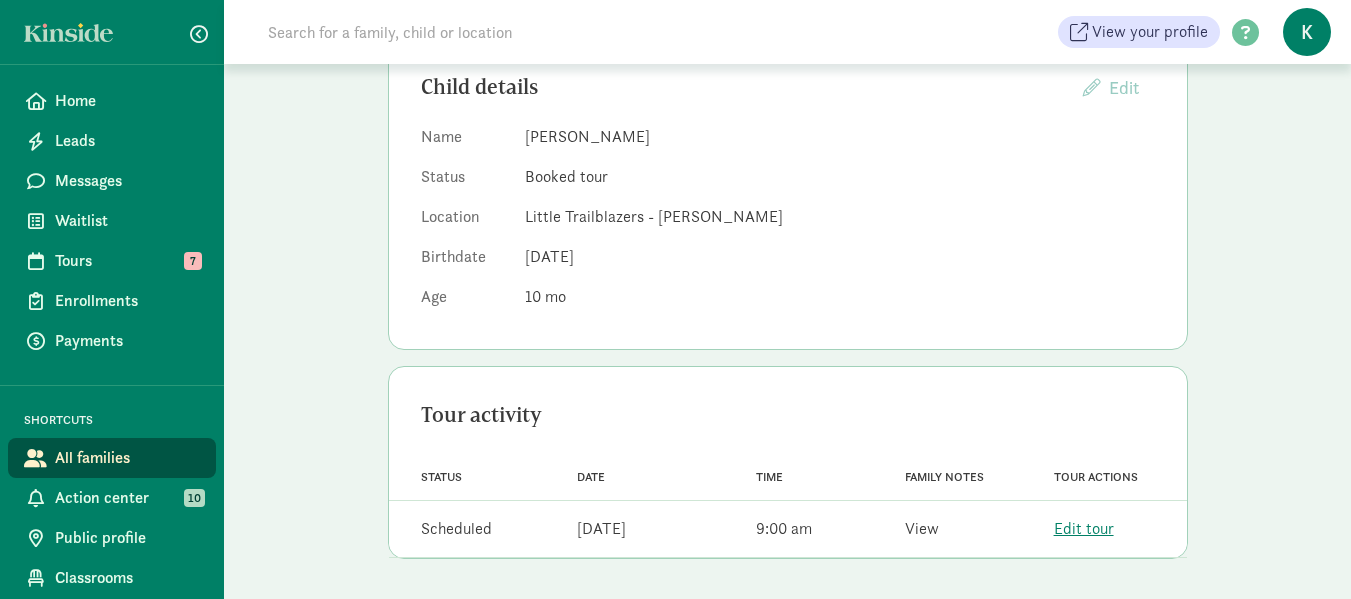 click on "View" 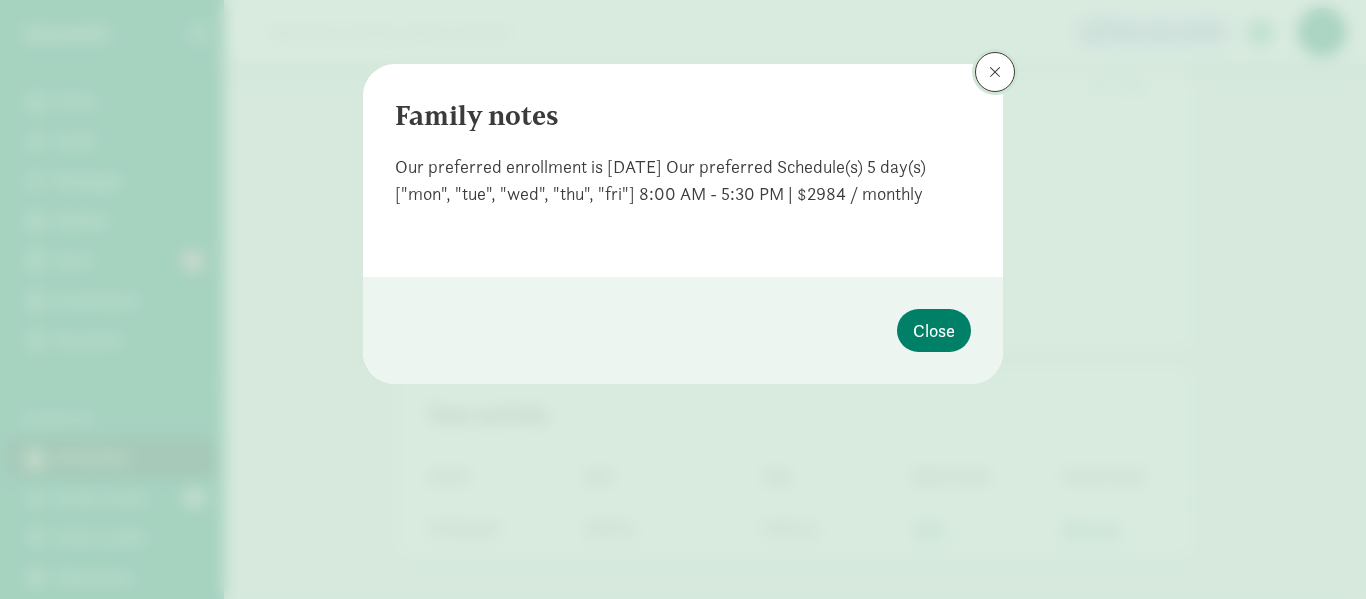 click at bounding box center [995, 72] 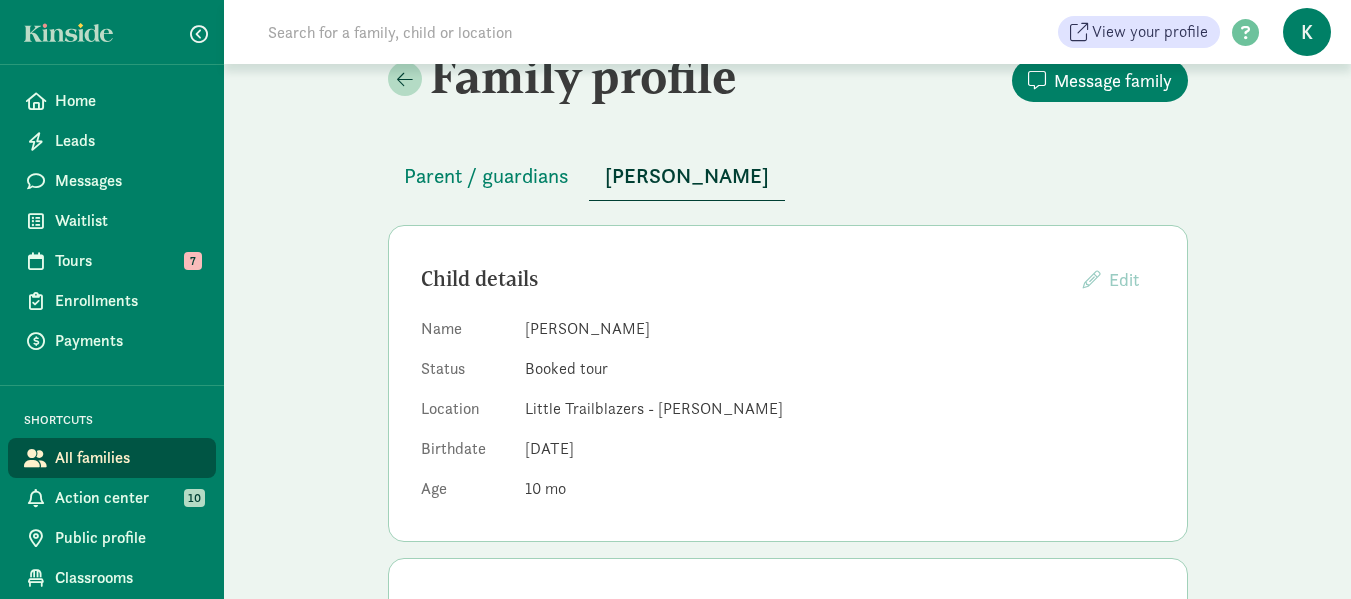 scroll, scrollTop: 0, scrollLeft: 0, axis: both 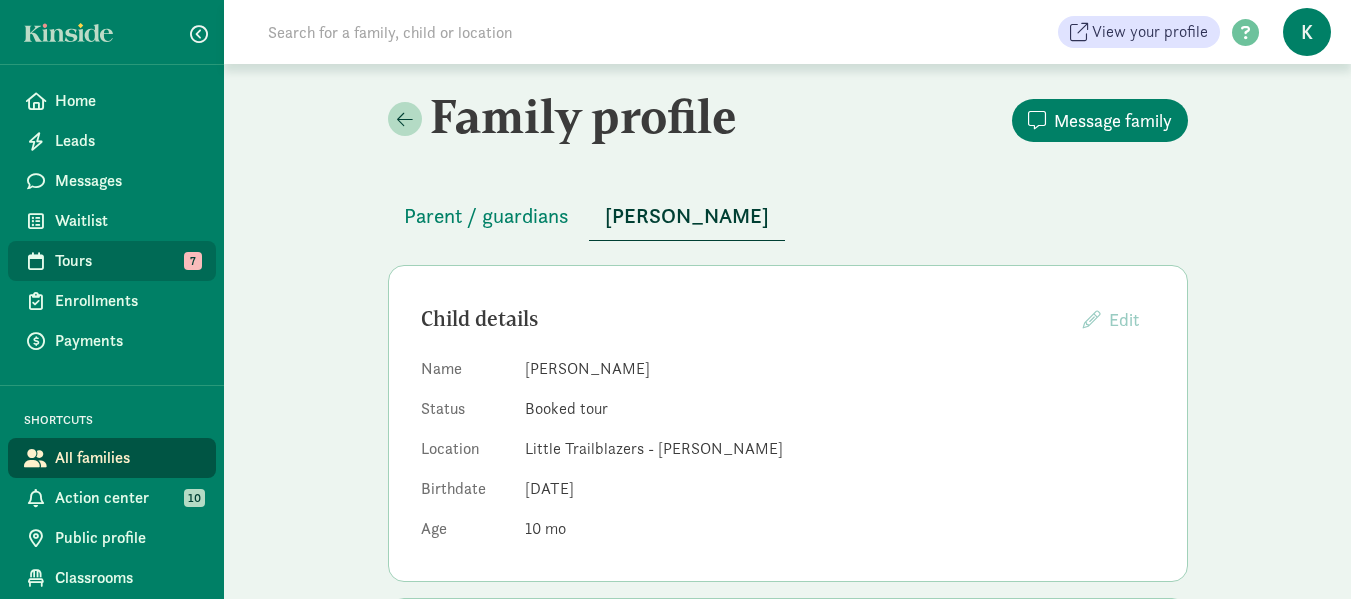 click on "Tours   7" 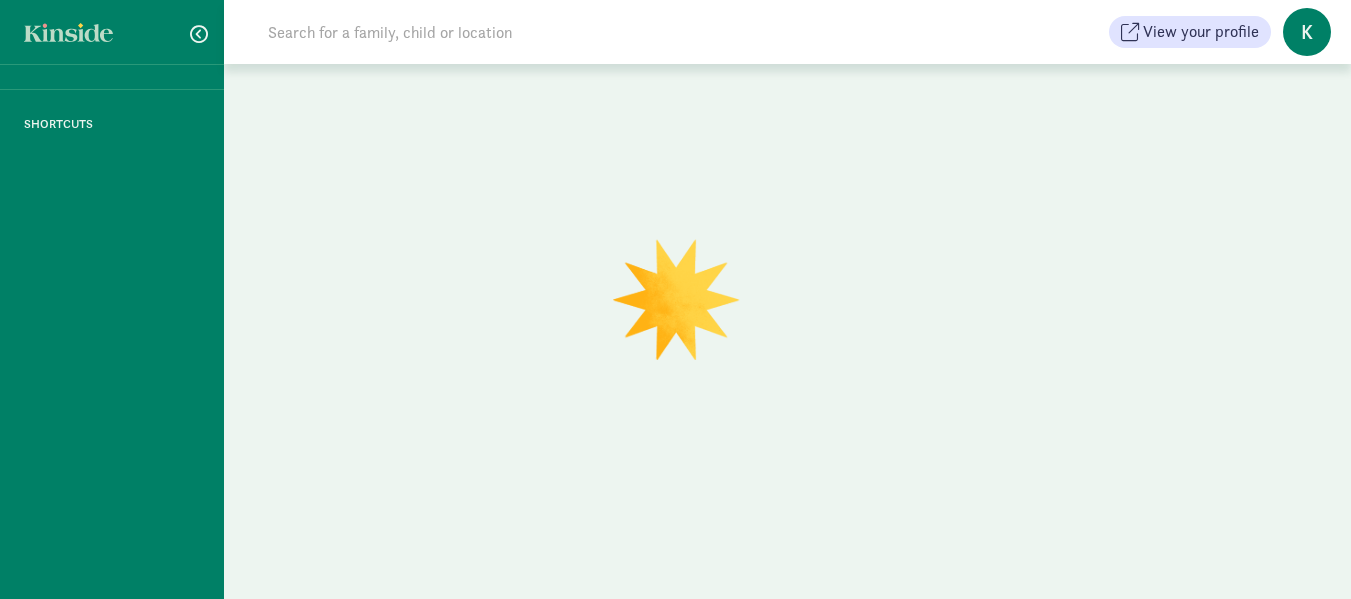 scroll, scrollTop: 0, scrollLeft: 0, axis: both 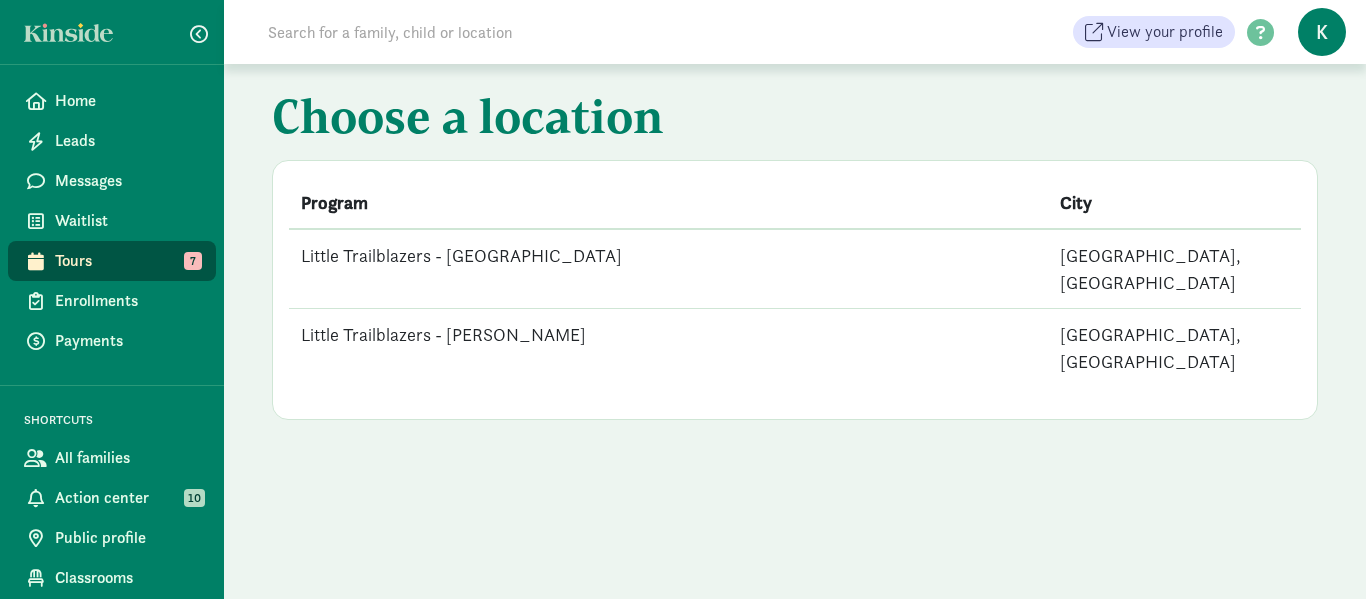 click on "Little Trailblazers - [PERSON_NAME]" at bounding box center [668, 348] 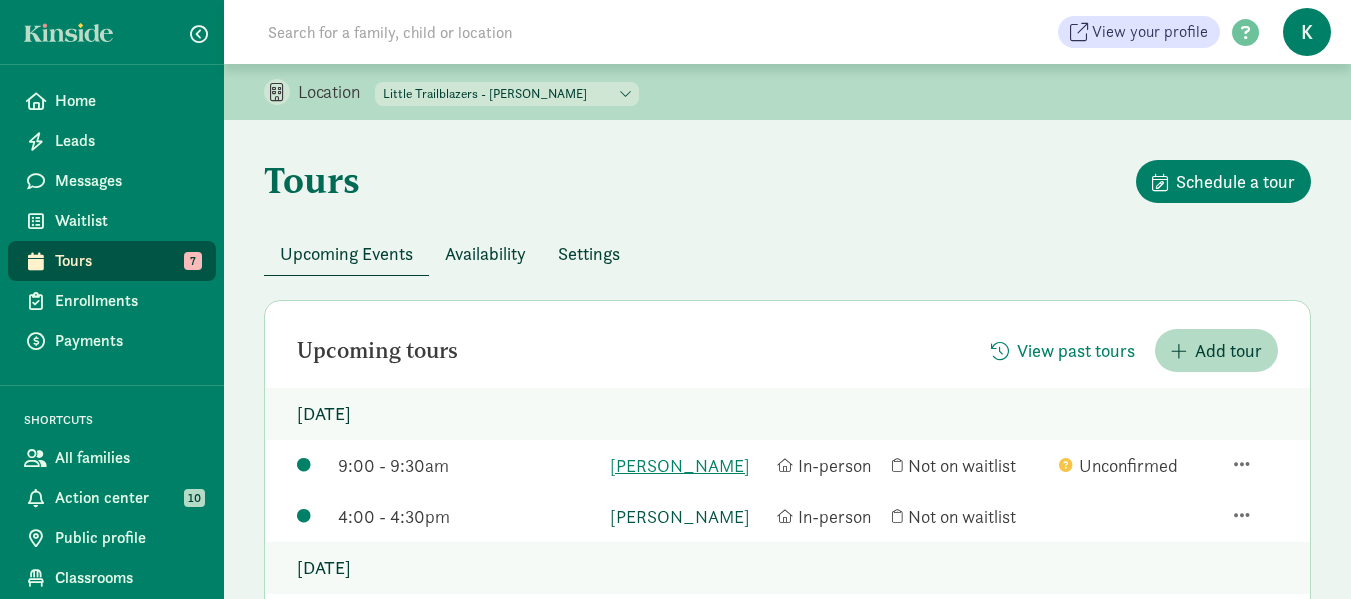 click on "Atharv  Singh" at bounding box center [688, 516] 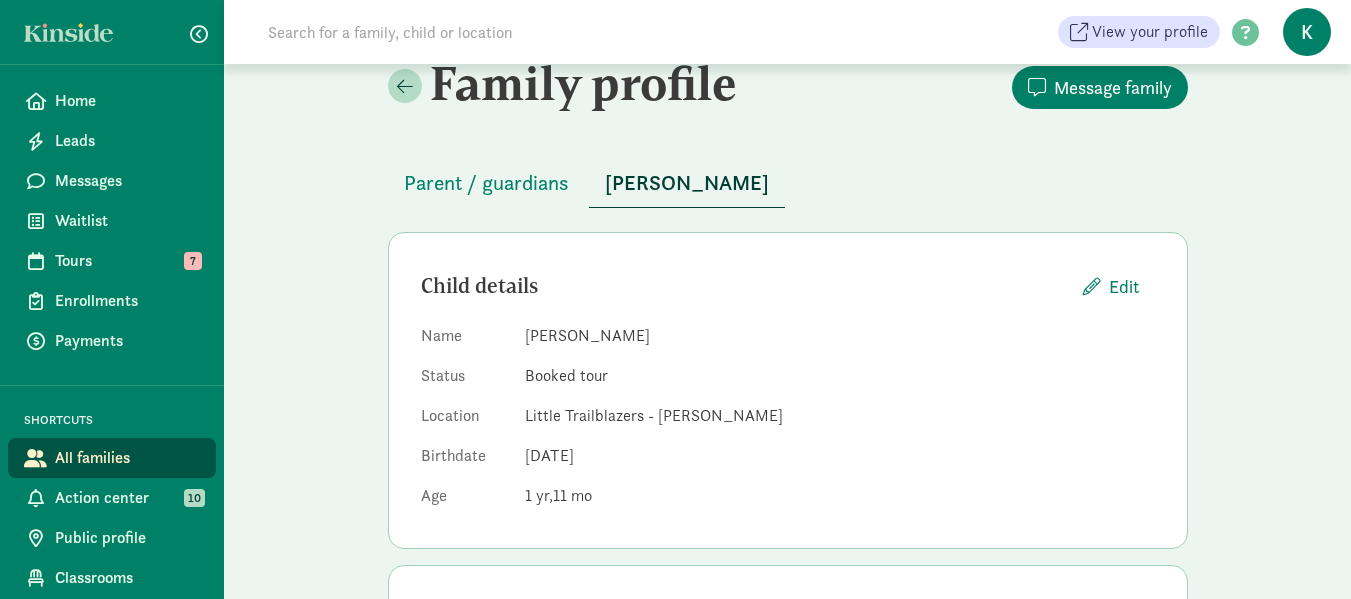 scroll, scrollTop: 0, scrollLeft: 0, axis: both 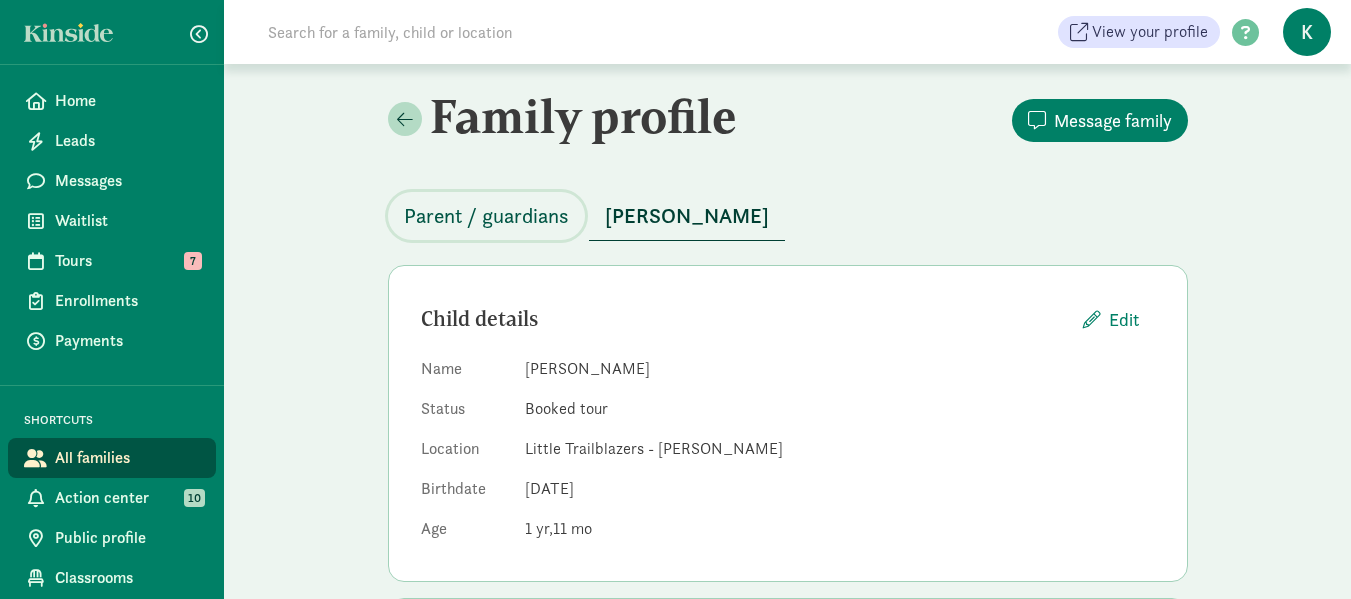 click on "Parent / guardians" at bounding box center [486, 216] 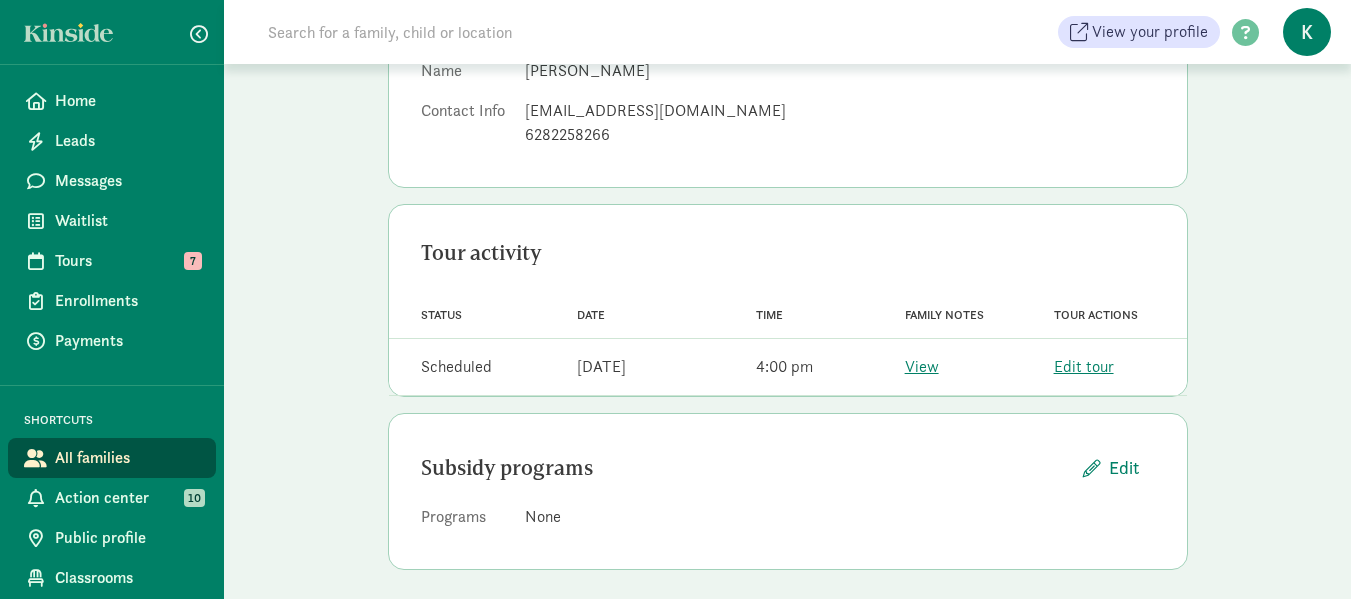 scroll, scrollTop: 300, scrollLeft: 0, axis: vertical 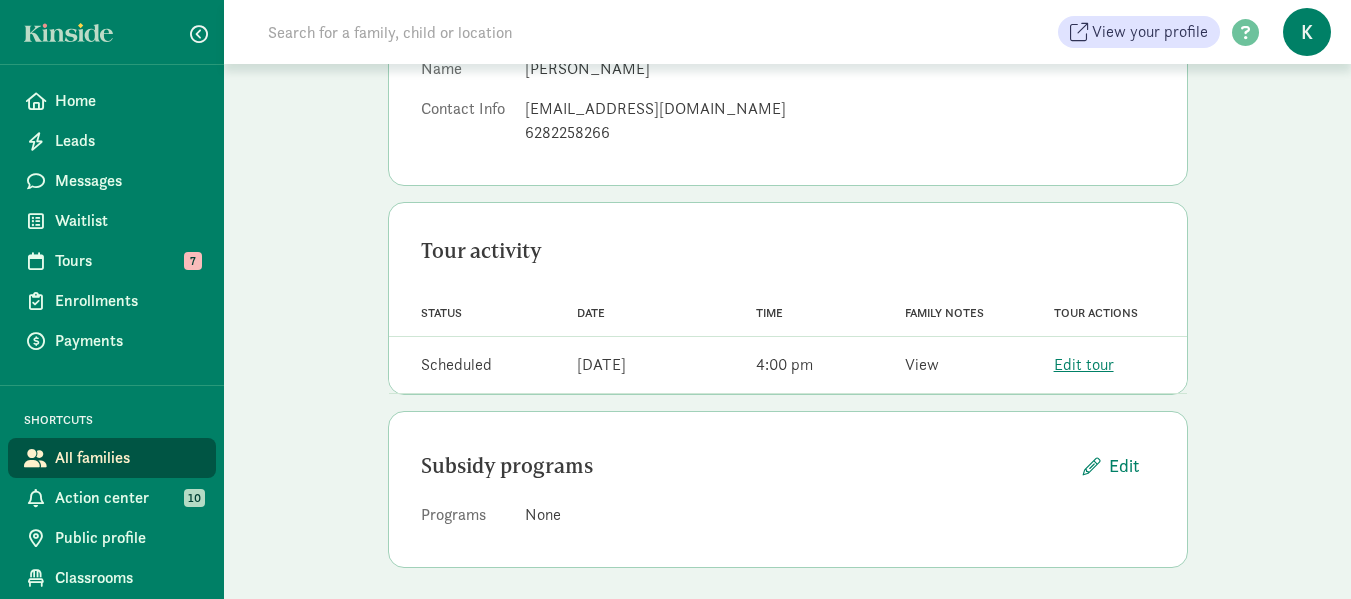 click on "View" 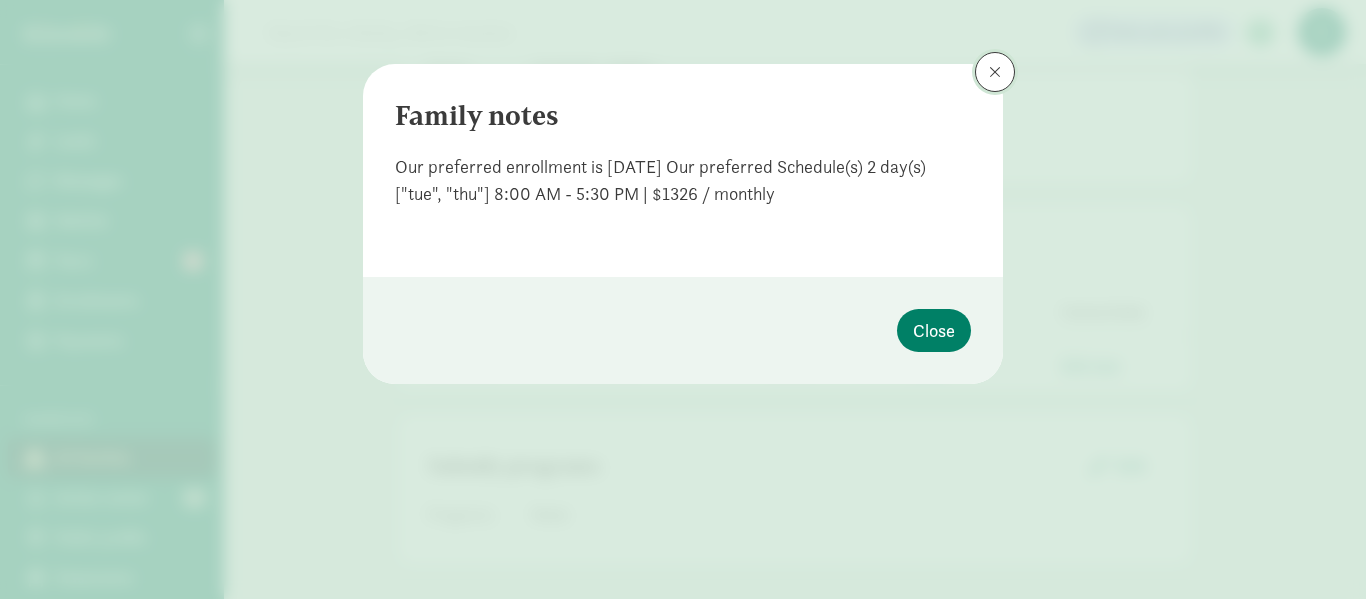 click at bounding box center (995, 72) 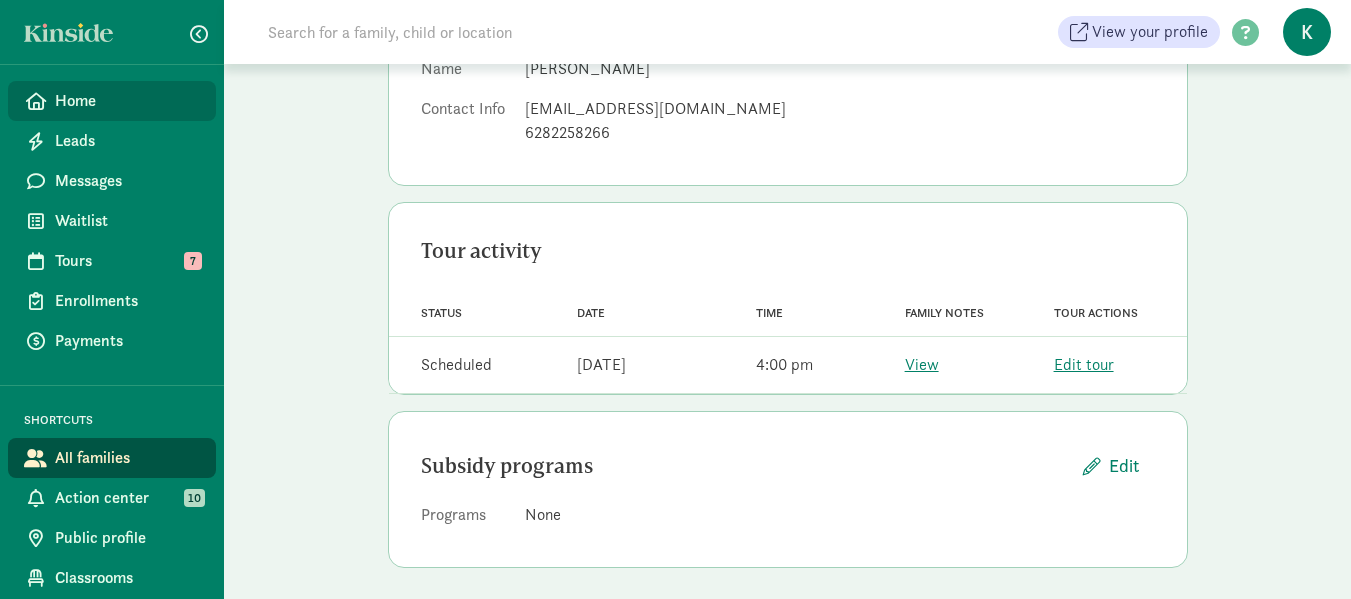 click on "Home" at bounding box center [127, 101] 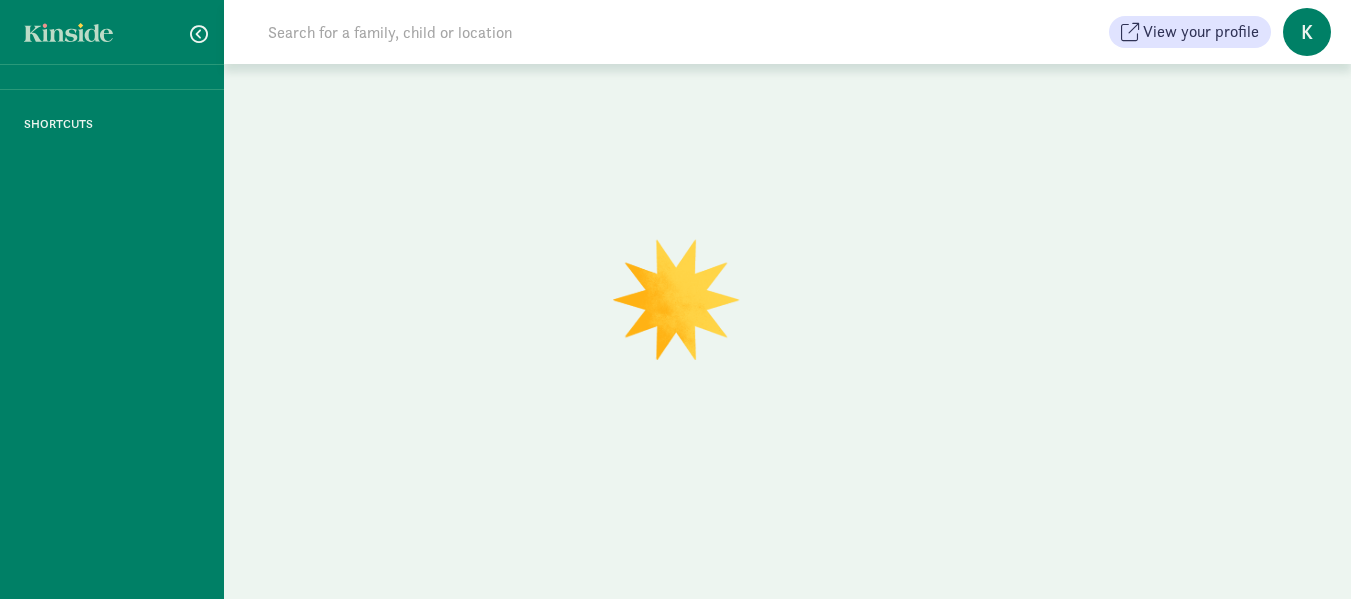 scroll, scrollTop: 0, scrollLeft: 0, axis: both 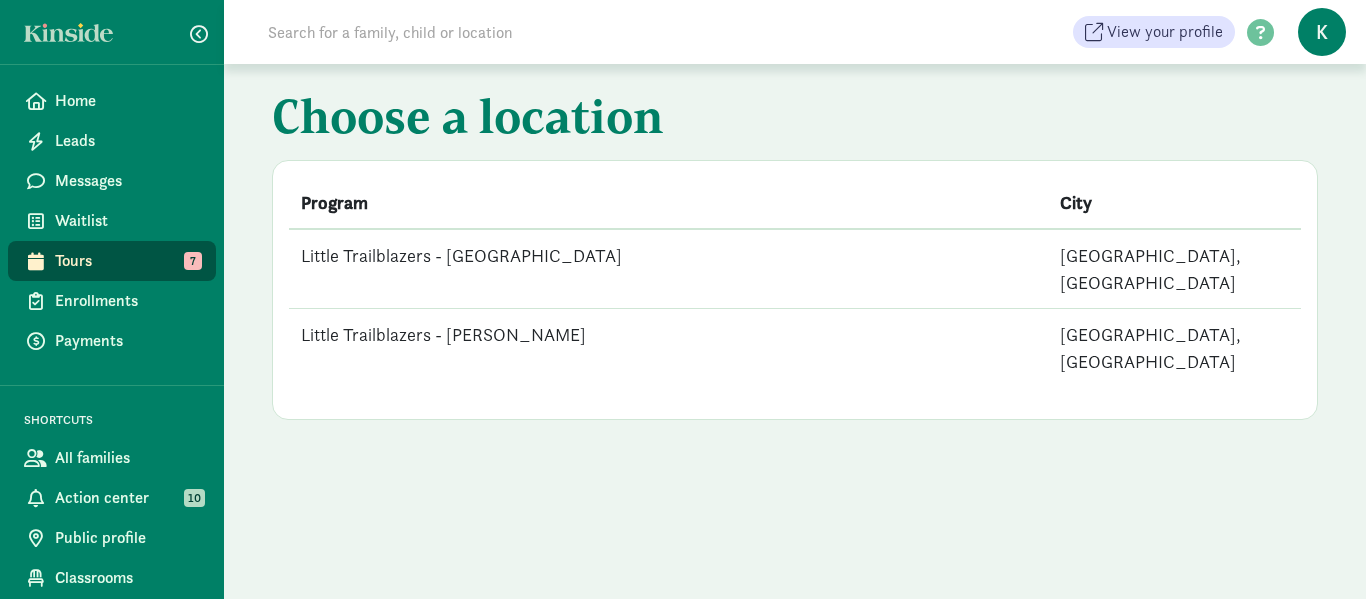 click on "Little Trailblazers - [PERSON_NAME]" at bounding box center (668, 348) 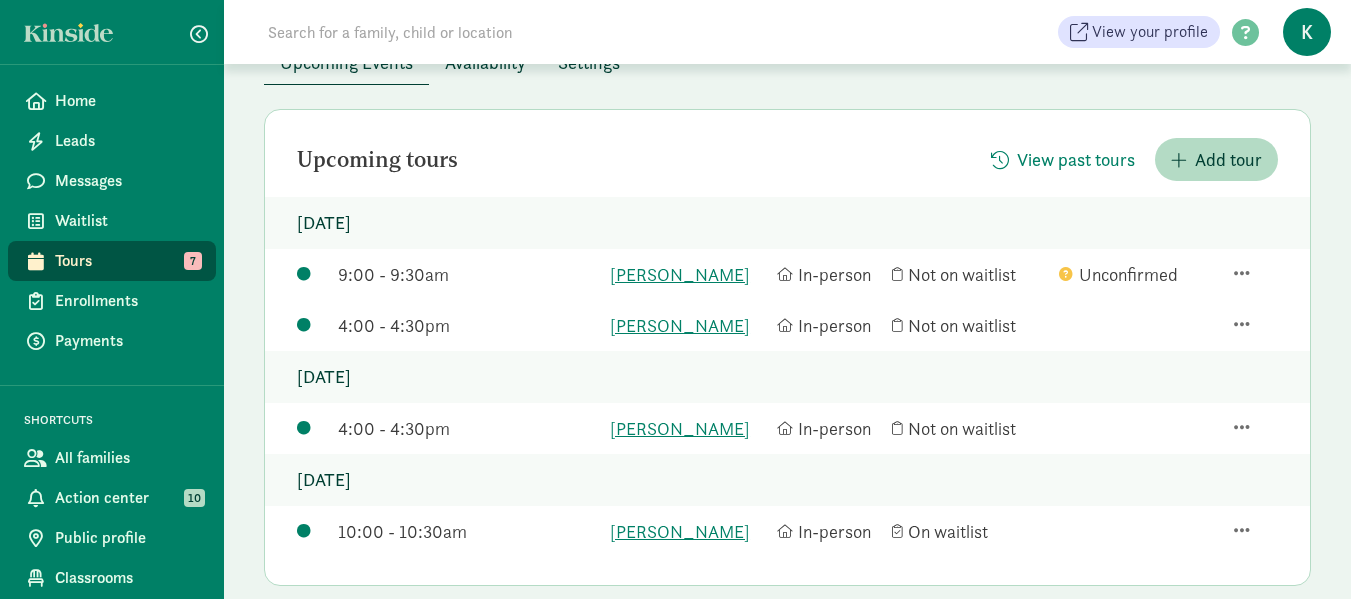 scroll, scrollTop: 200, scrollLeft: 0, axis: vertical 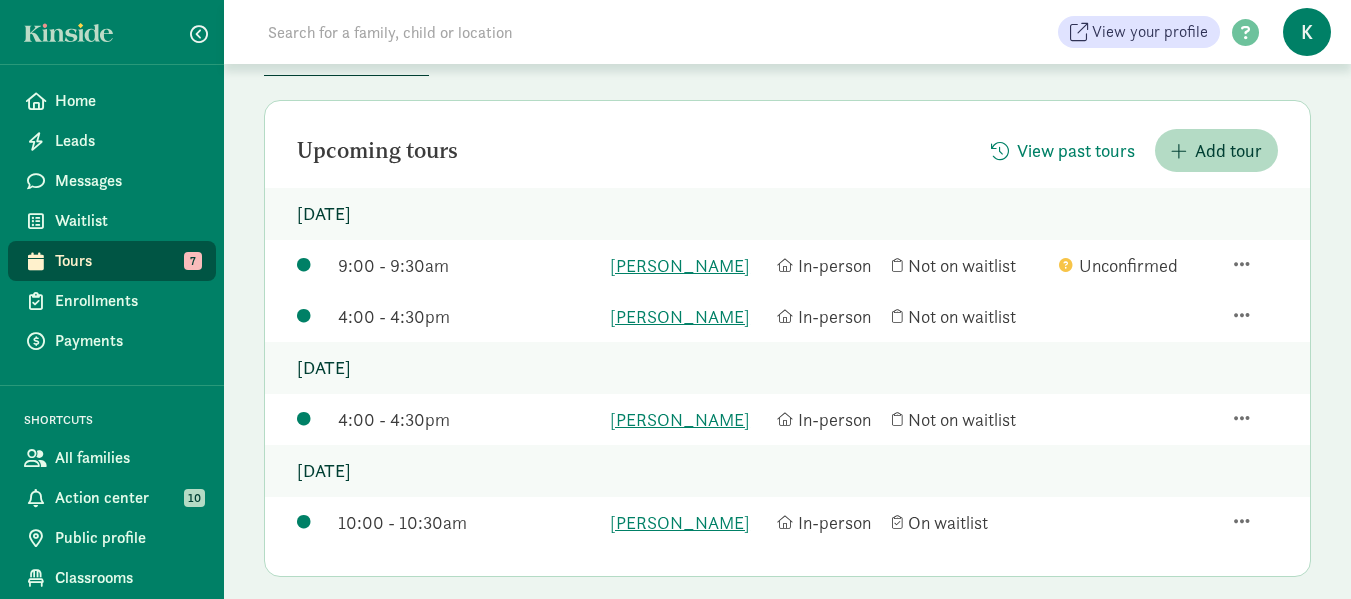 click on "Upcoming tours
View past tours
Add tour" at bounding box center (787, 150) 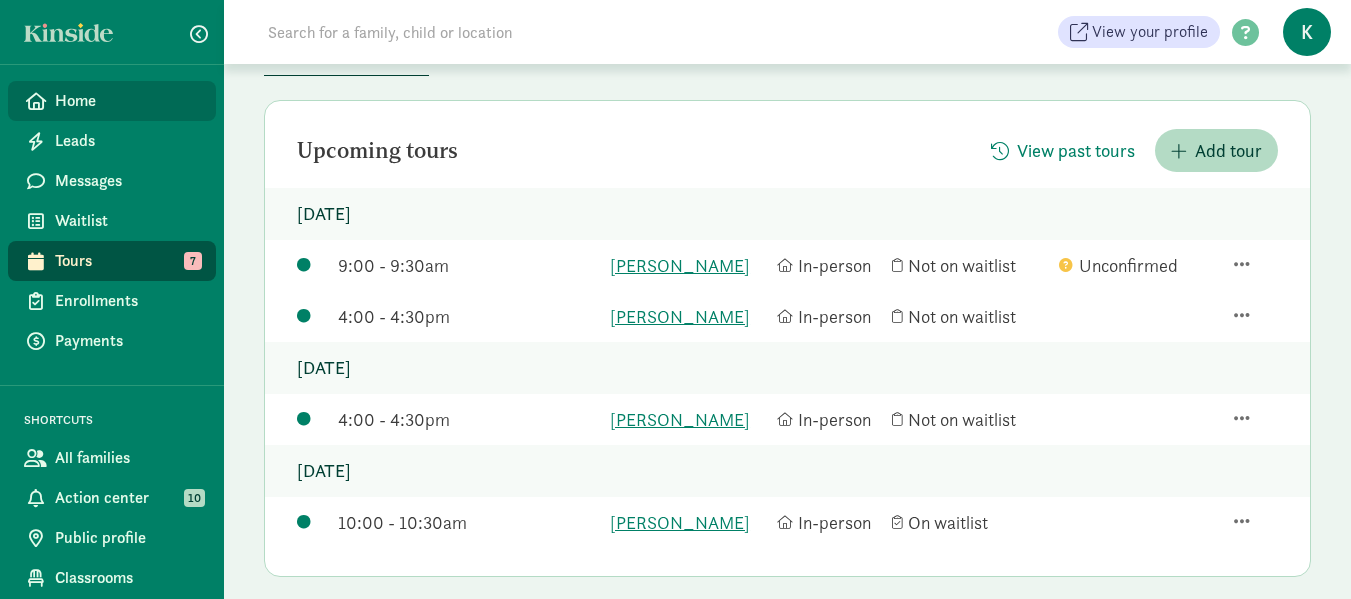 click on "Home" at bounding box center [127, 101] 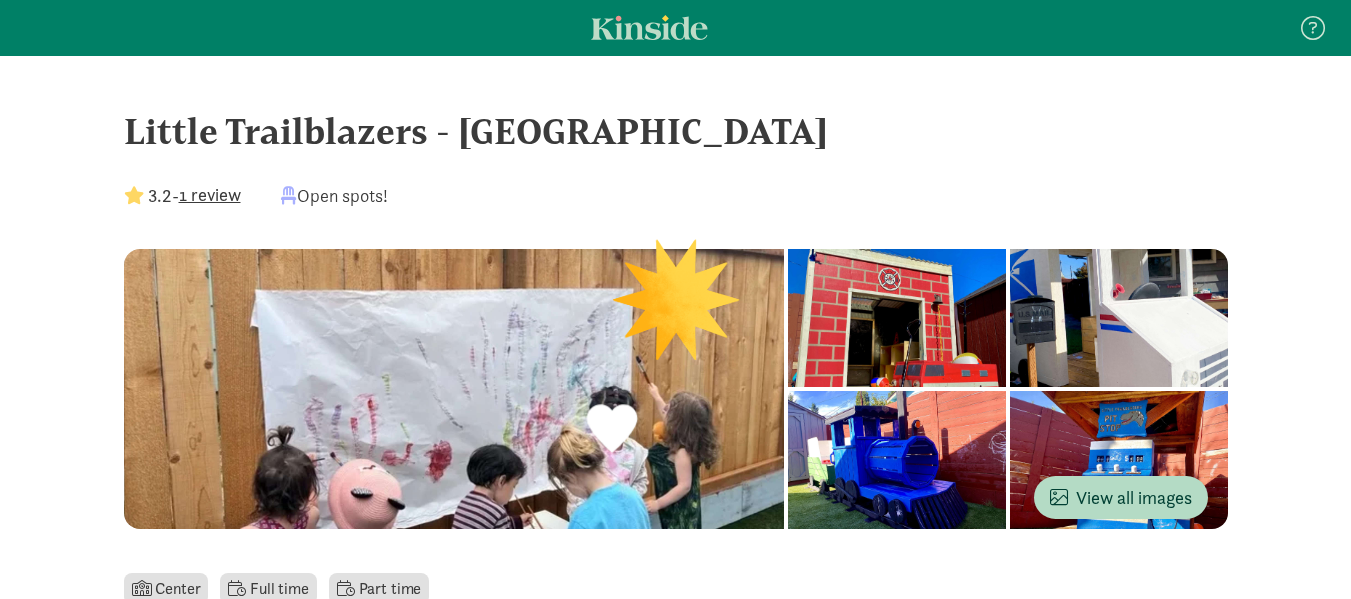 scroll, scrollTop: 0, scrollLeft: 0, axis: both 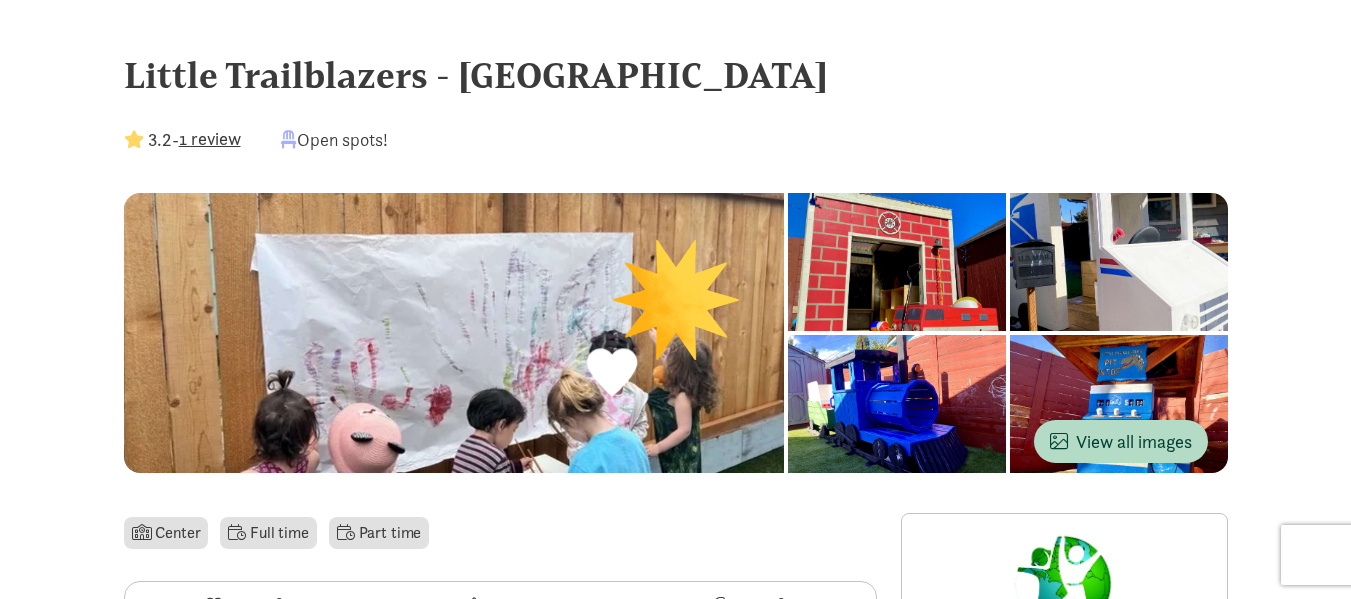 click on "Little Trailblazers - [GEOGRAPHIC_DATA]" at bounding box center (676, 75) 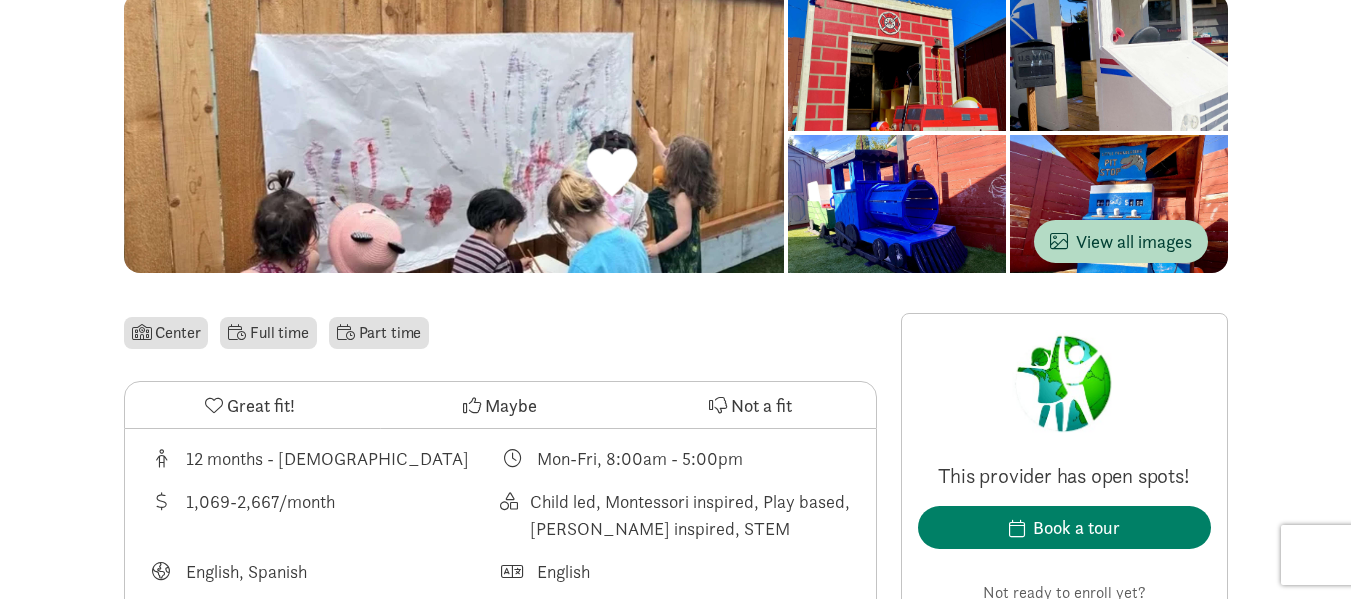 scroll, scrollTop: 0, scrollLeft: 0, axis: both 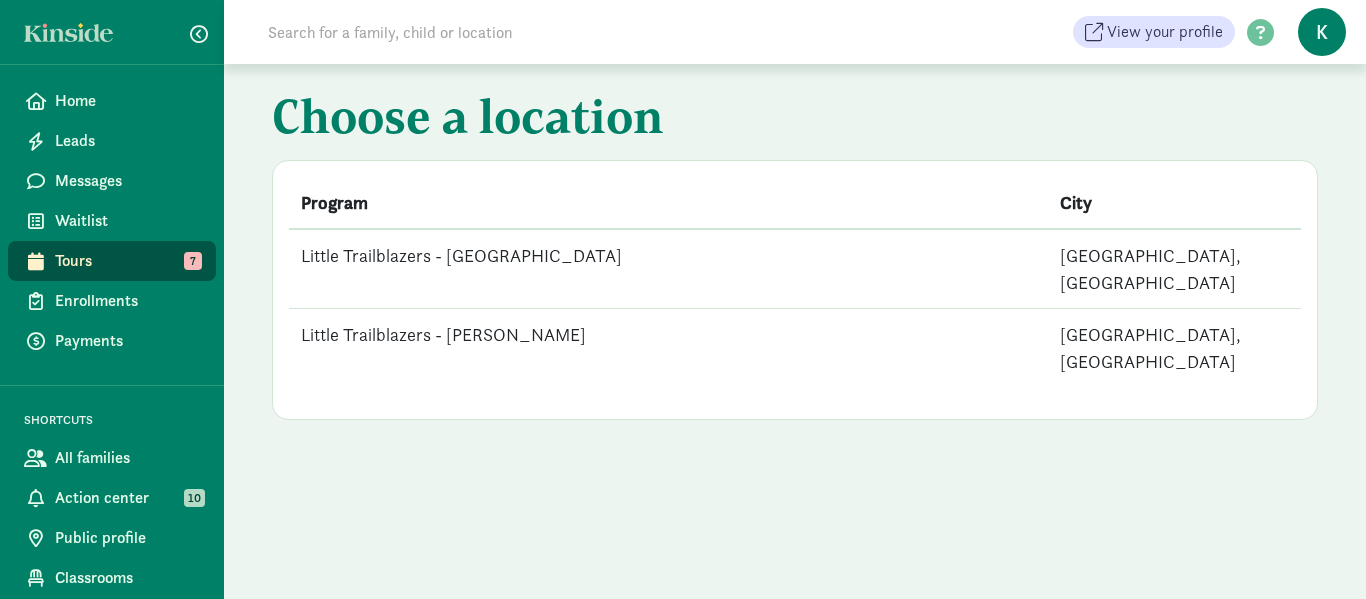 click on "Little Trailblazers - [PERSON_NAME]" at bounding box center [668, 348] 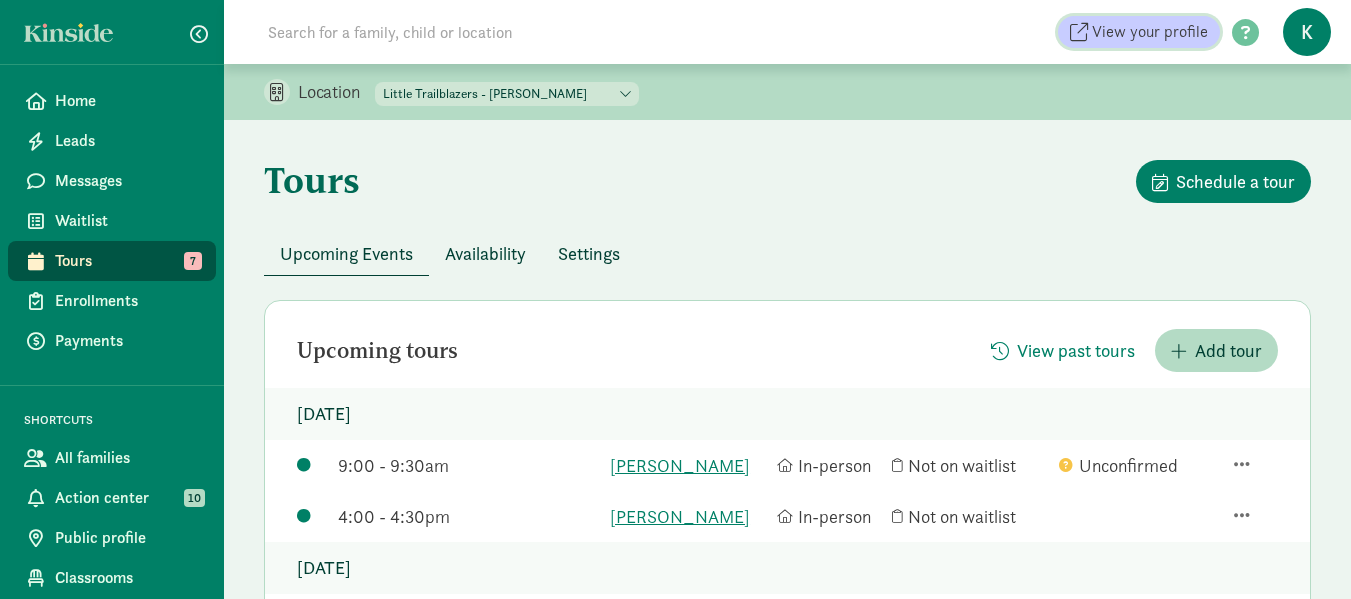 click on "View your profile" at bounding box center (1150, 32) 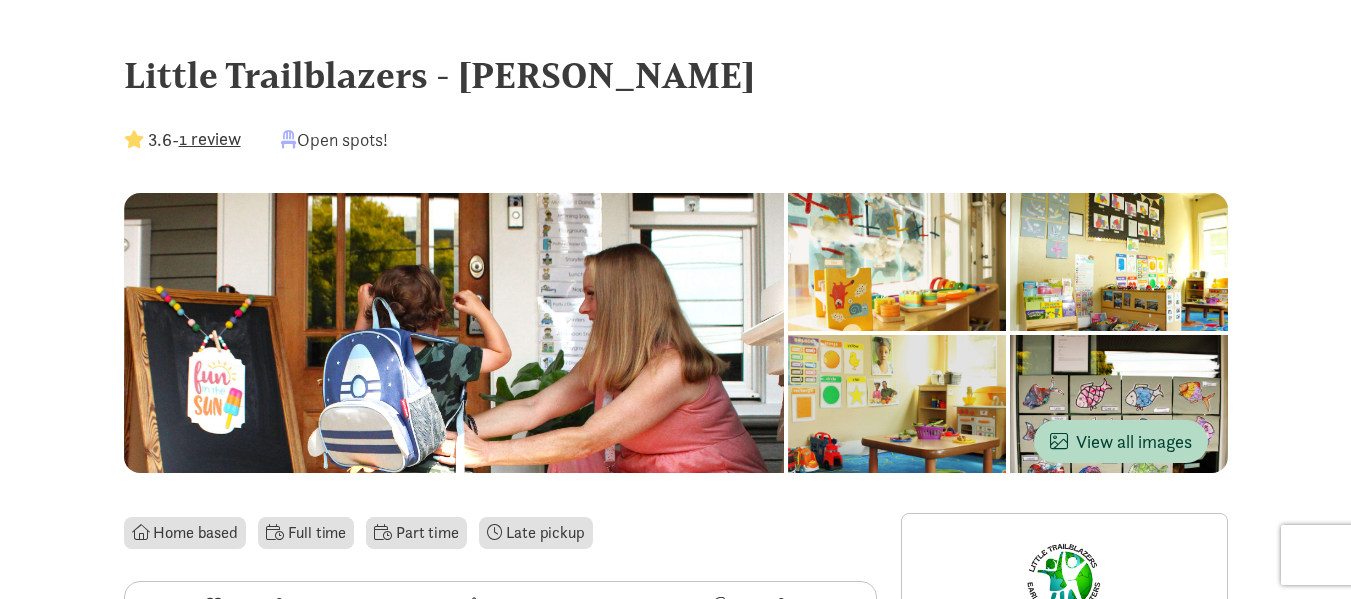 scroll, scrollTop: 0, scrollLeft: 0, axis: both 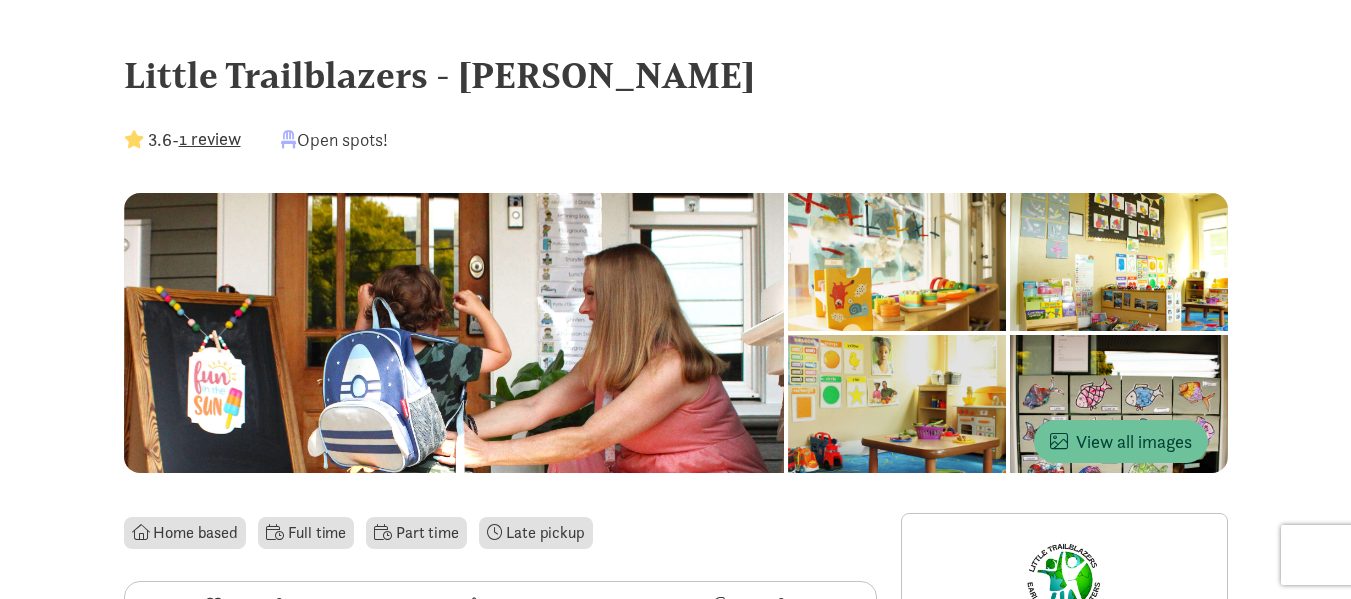 click on "View all images" at bounding box center (1121, 441) 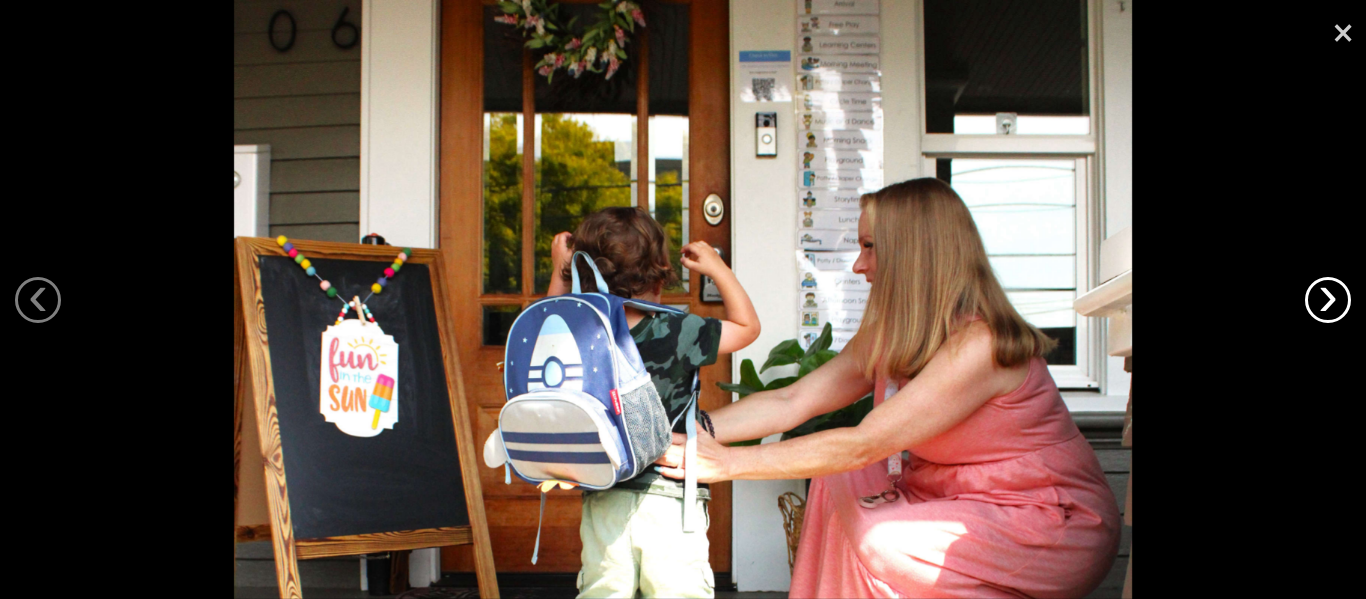 click on "›" at bounding box center (1328, 300) 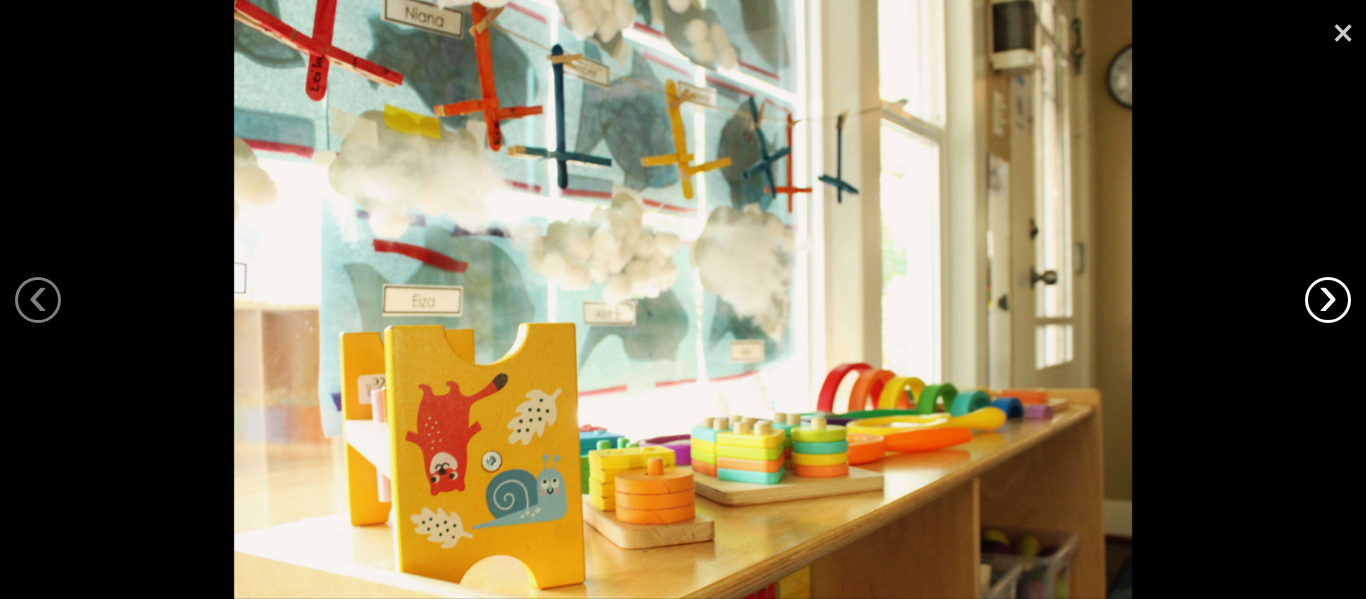 click on "›" at bounding box center (1328, 300) 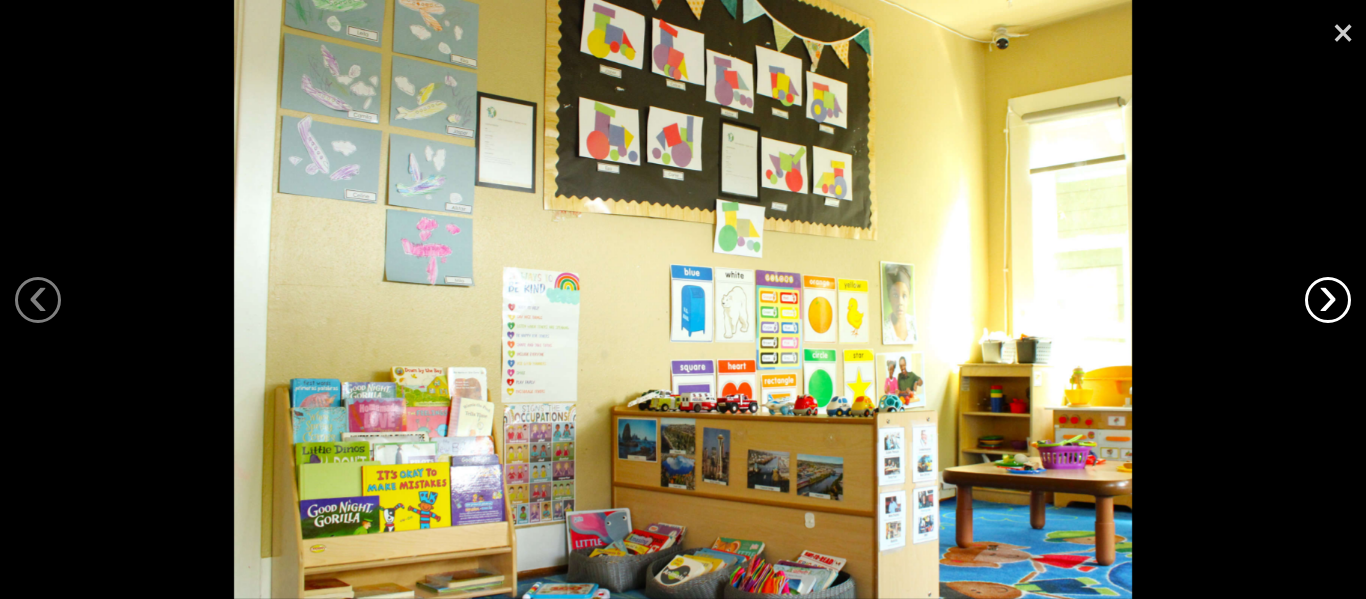 click on "›" at bounding box center (1328, 300) 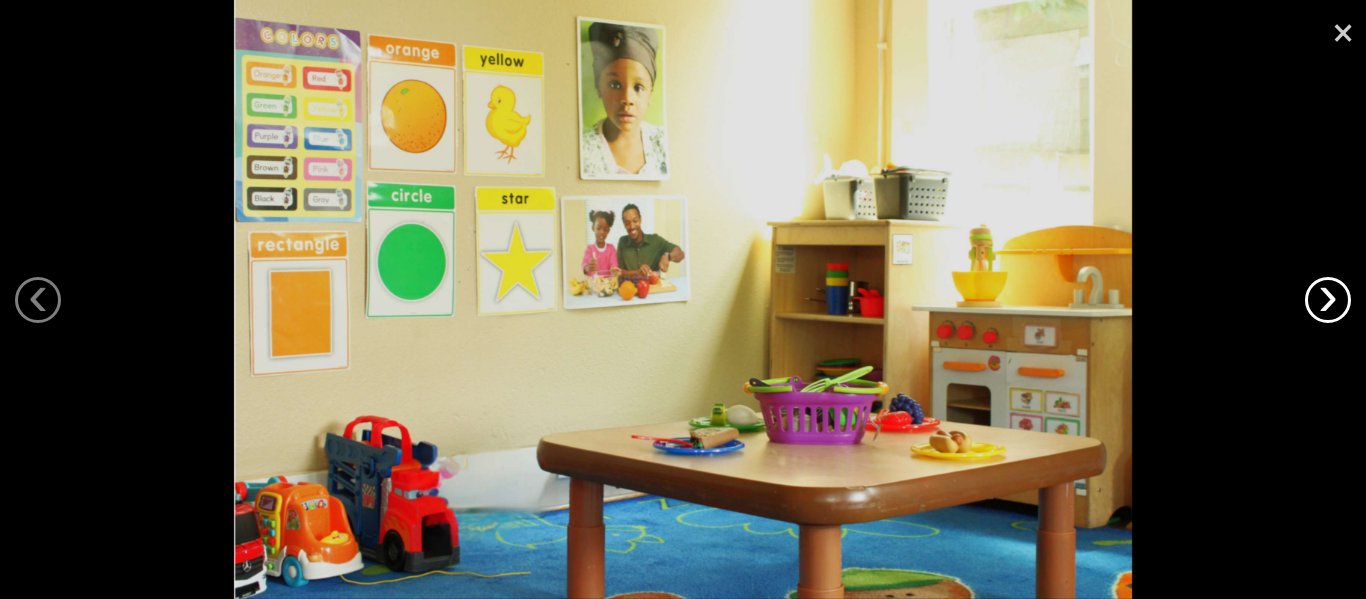 click on "›" at bounding box center (1328, 300) 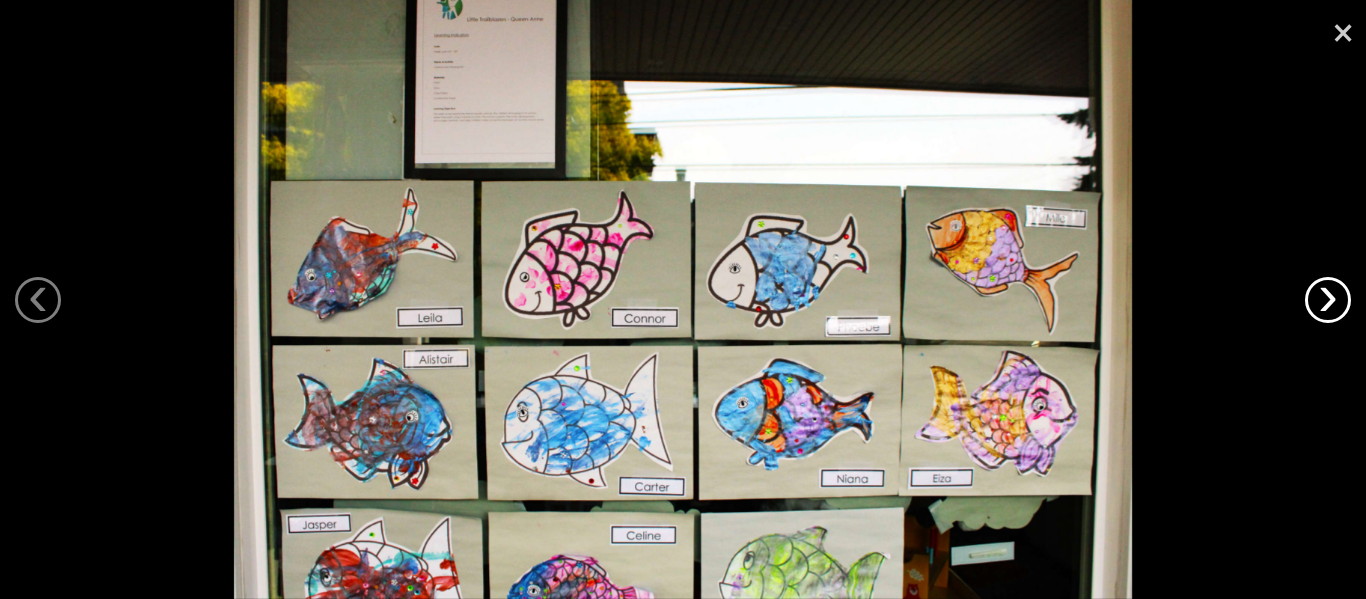click on "›" at bounding box center (1328, 300) 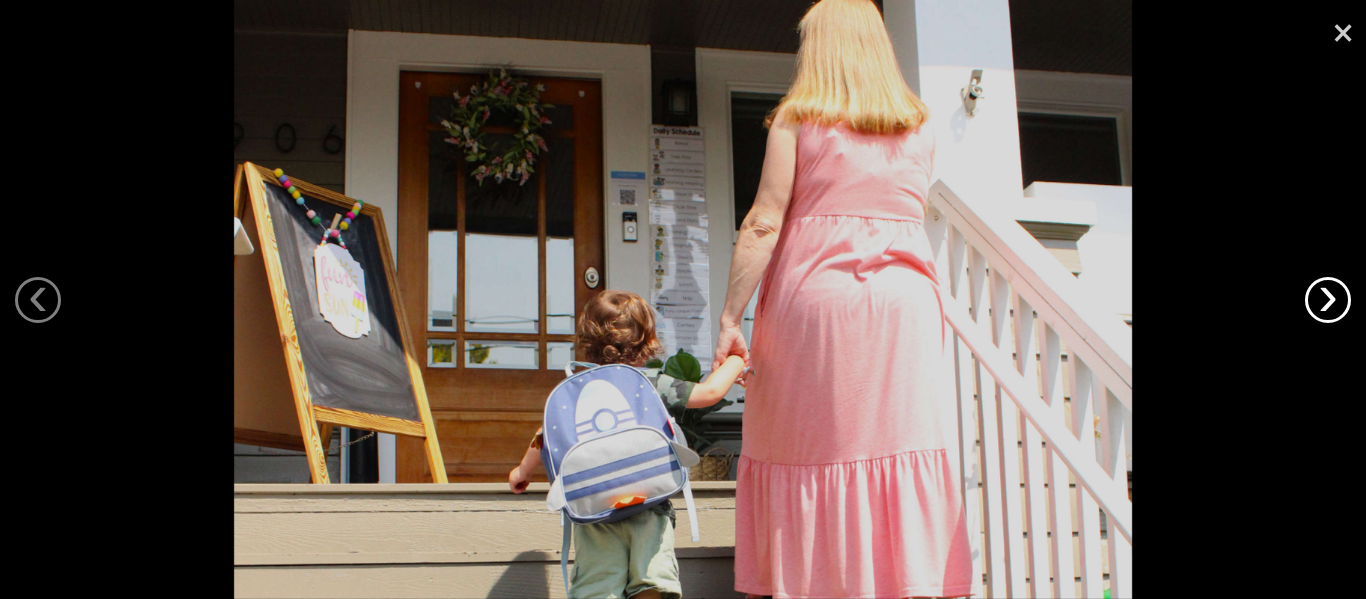 click on "›" at bounding box center [1328, 300] 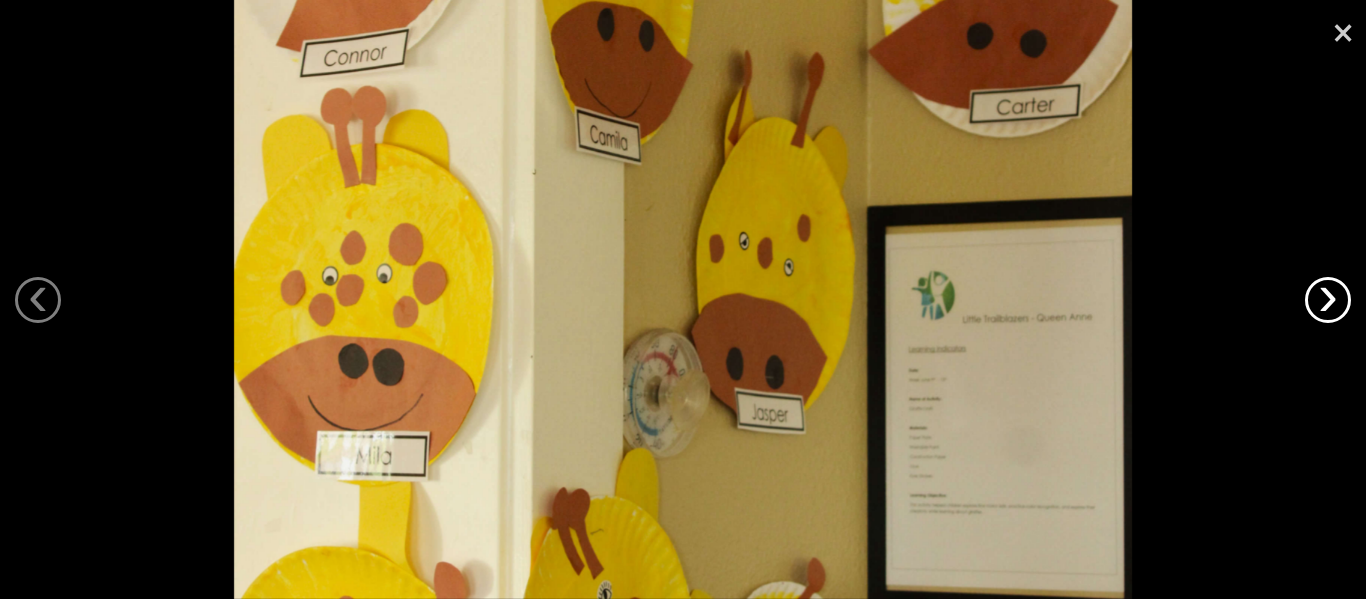 click on "›" at bounding box center (1328, 300) 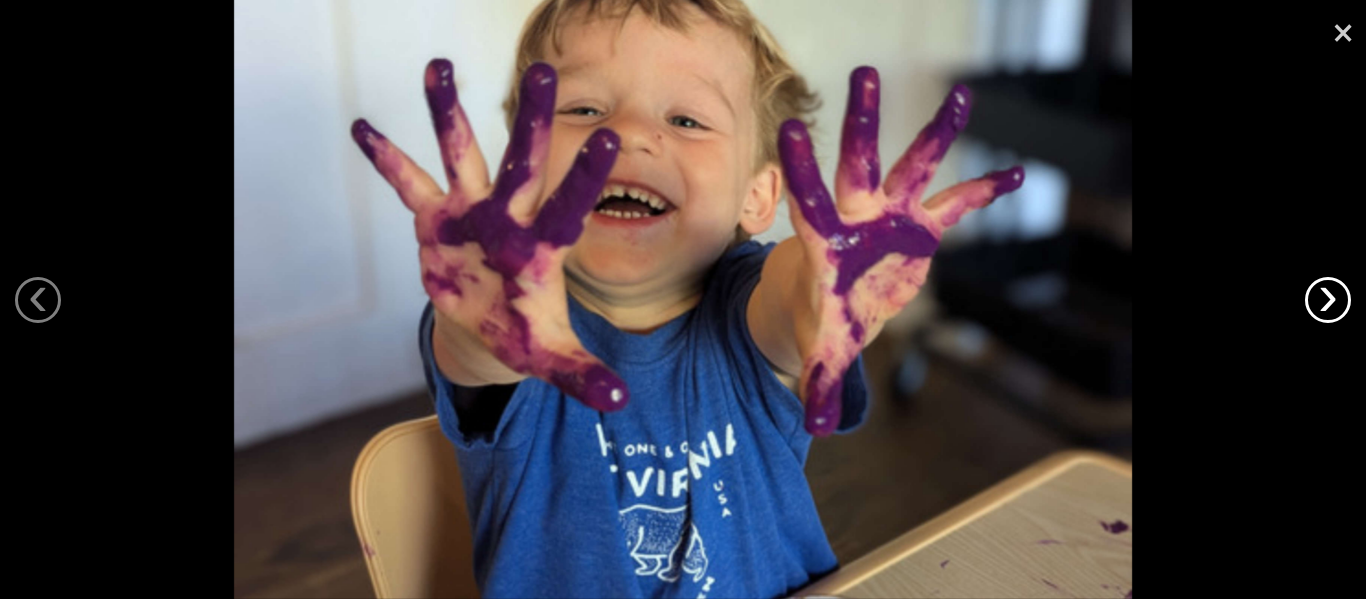 click on "›" at bounding box center [1328, 300] 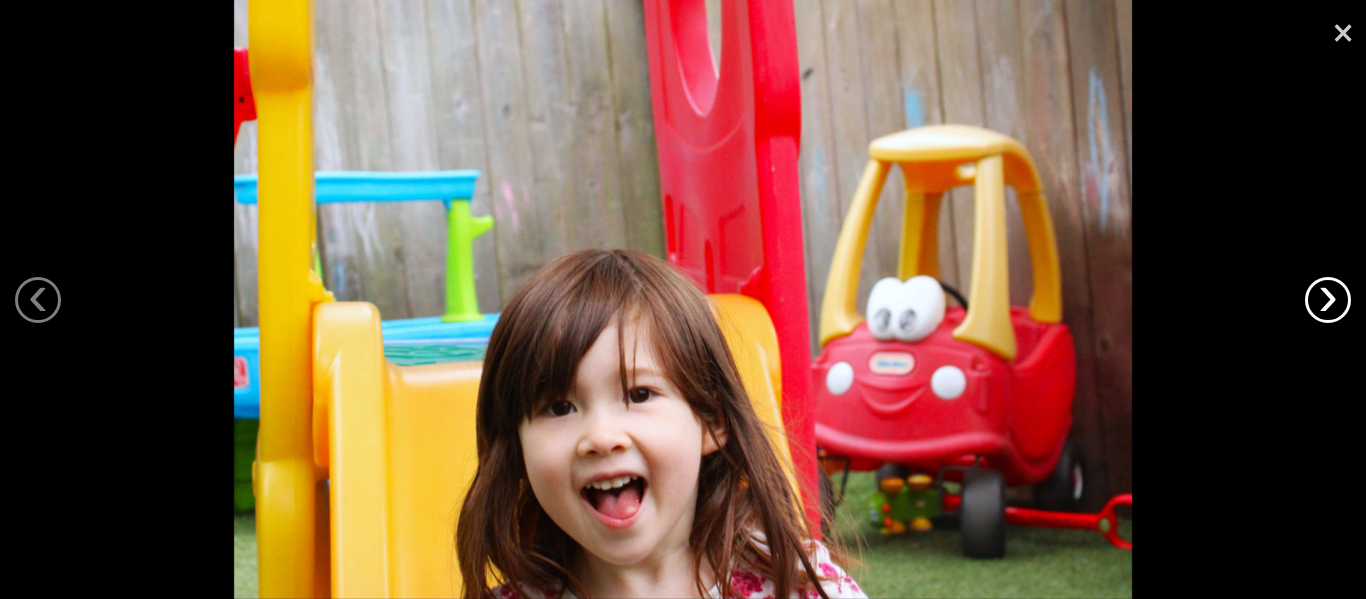 click on "›" at bounding box center [1328, 300] 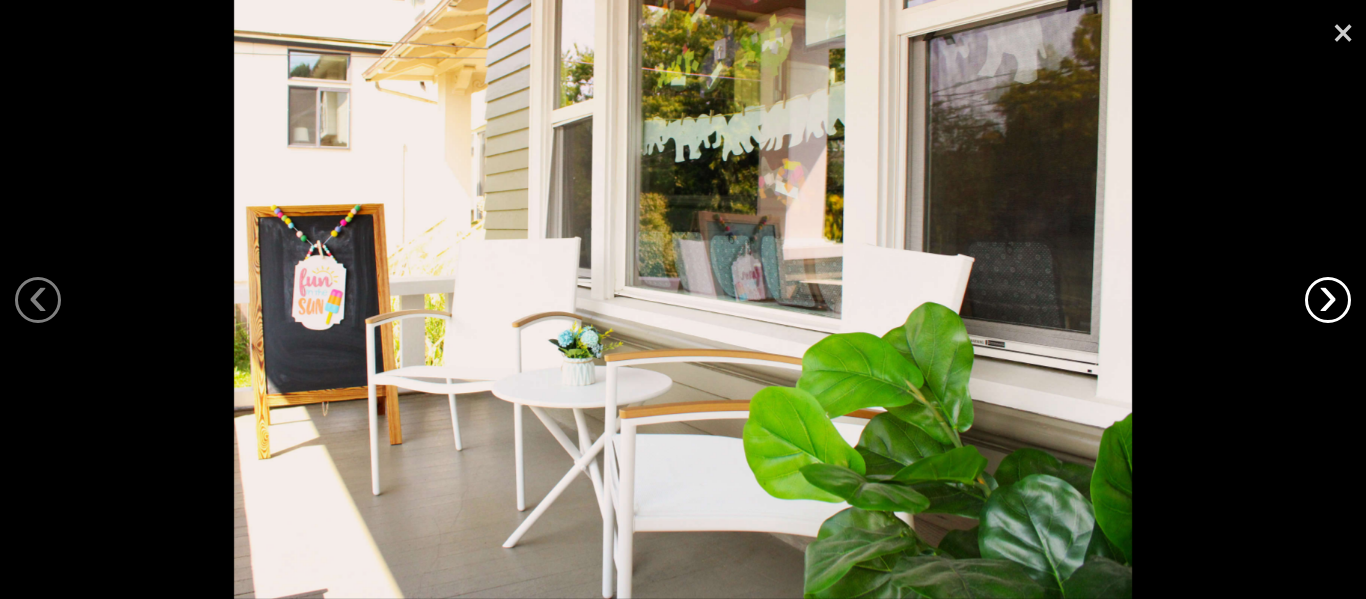 click on "›" at bounding box center [1328, 300] 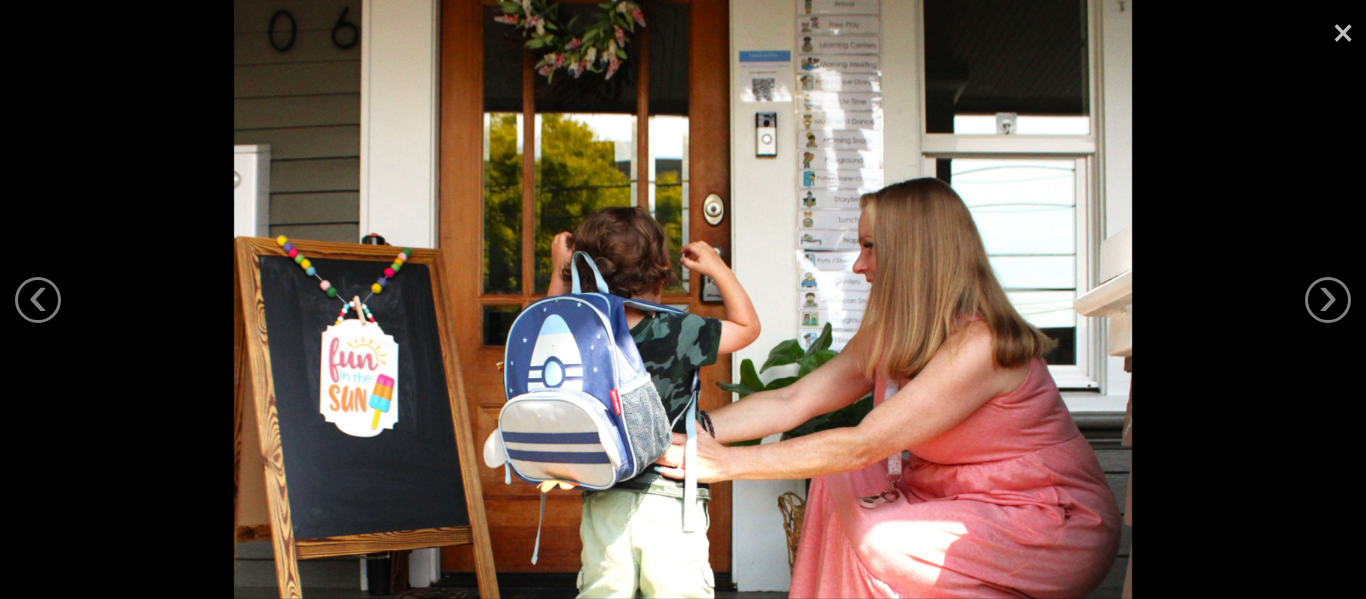 click on "×" at bounding box center [1343, 30] 